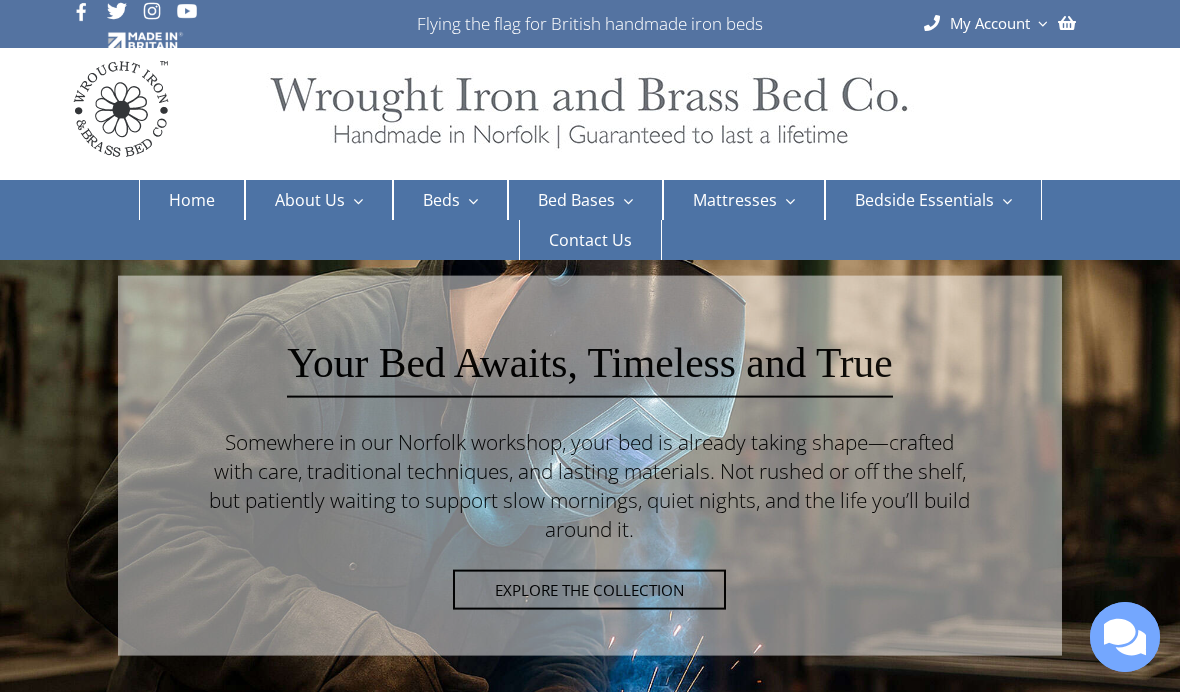 scroll, scrollTop: 0, scrollLeft: 0, axis: both 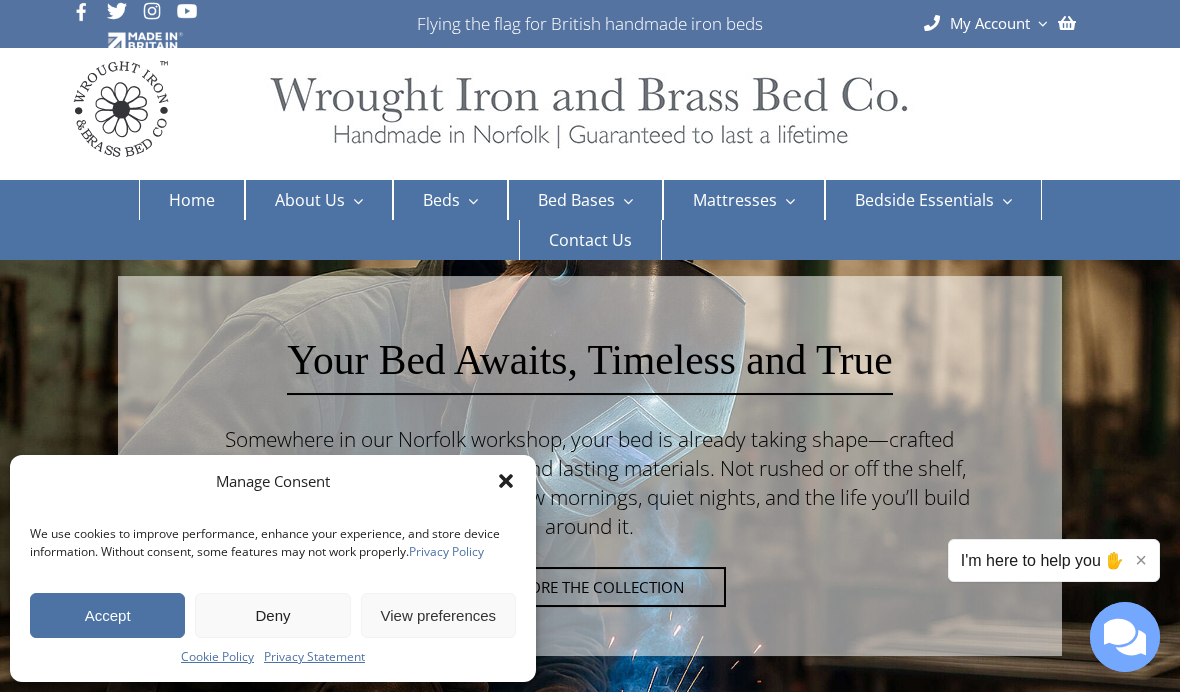 click 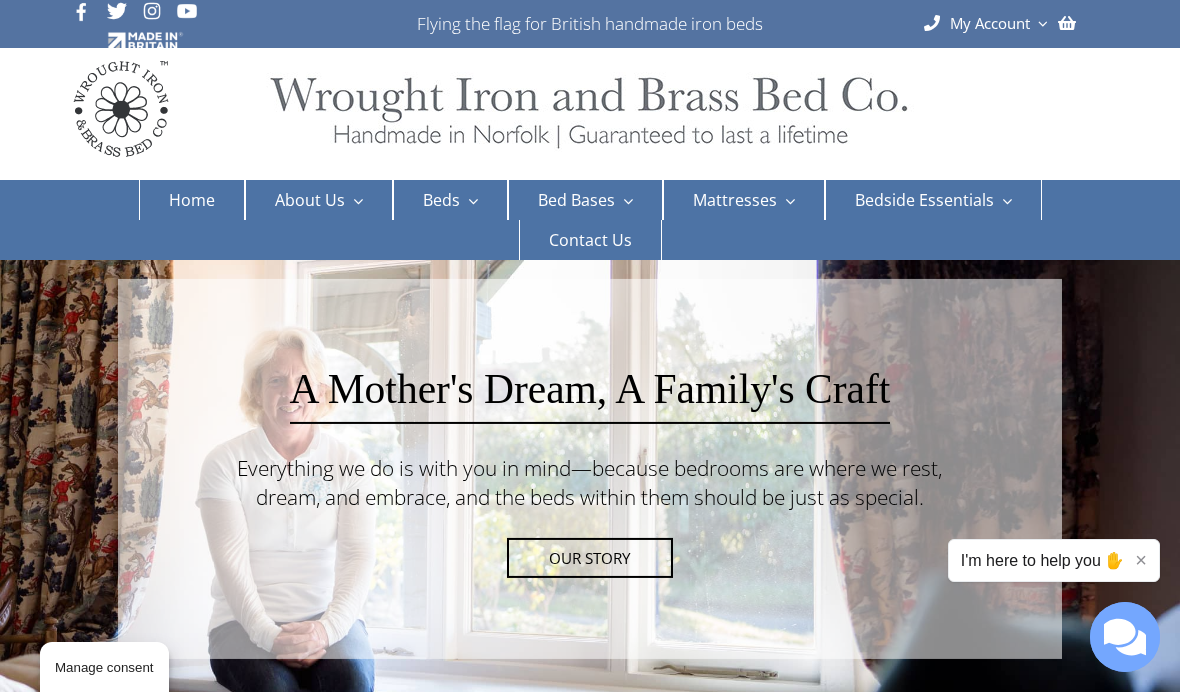 click on "Double beds" at bounding box center [655, 337] 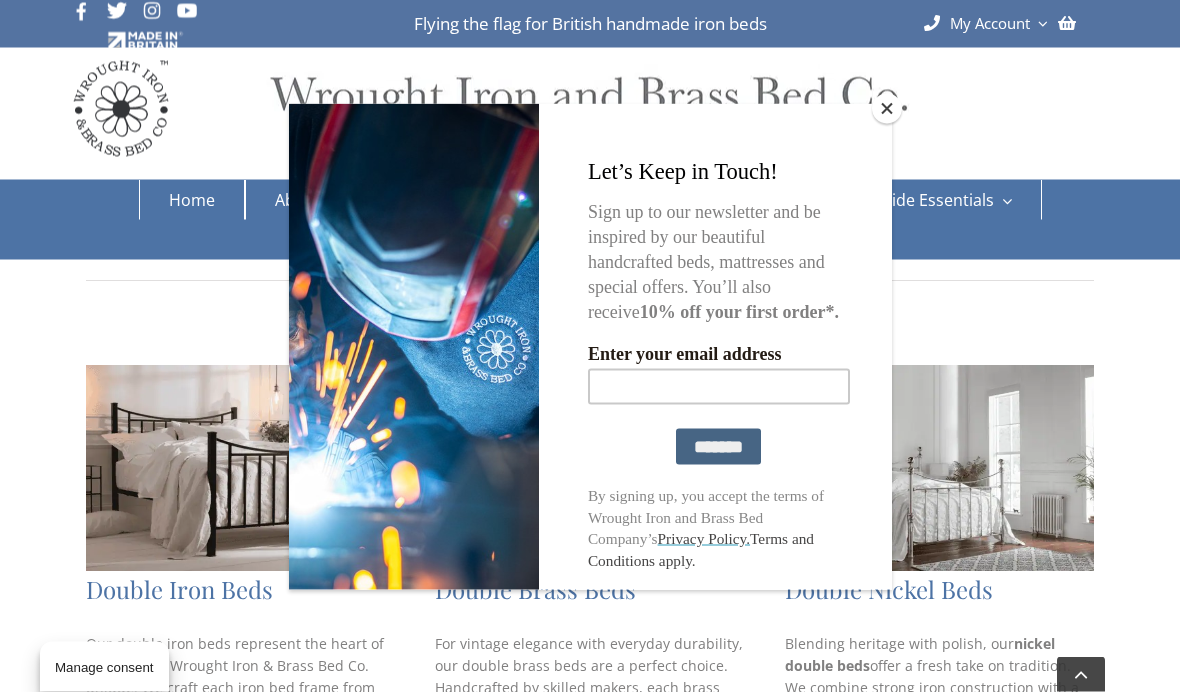 scroll, scrollTop: 677, scrollLeft: 0, axis: vertical 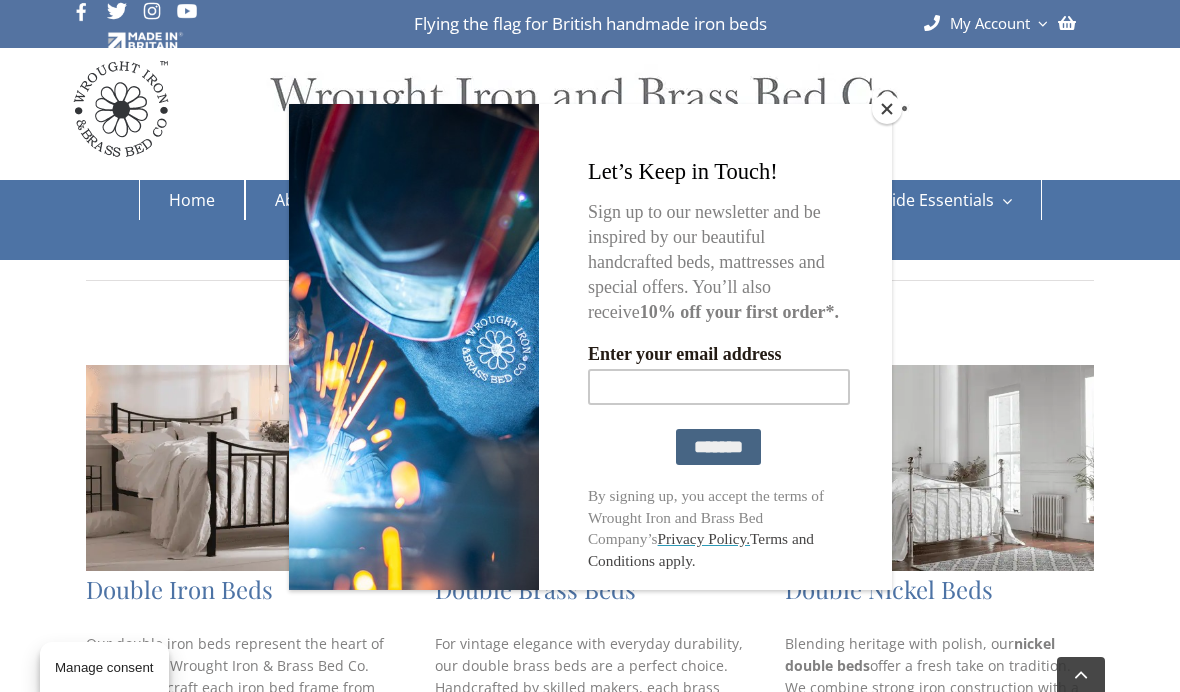 click at bounding box center [887, 109] 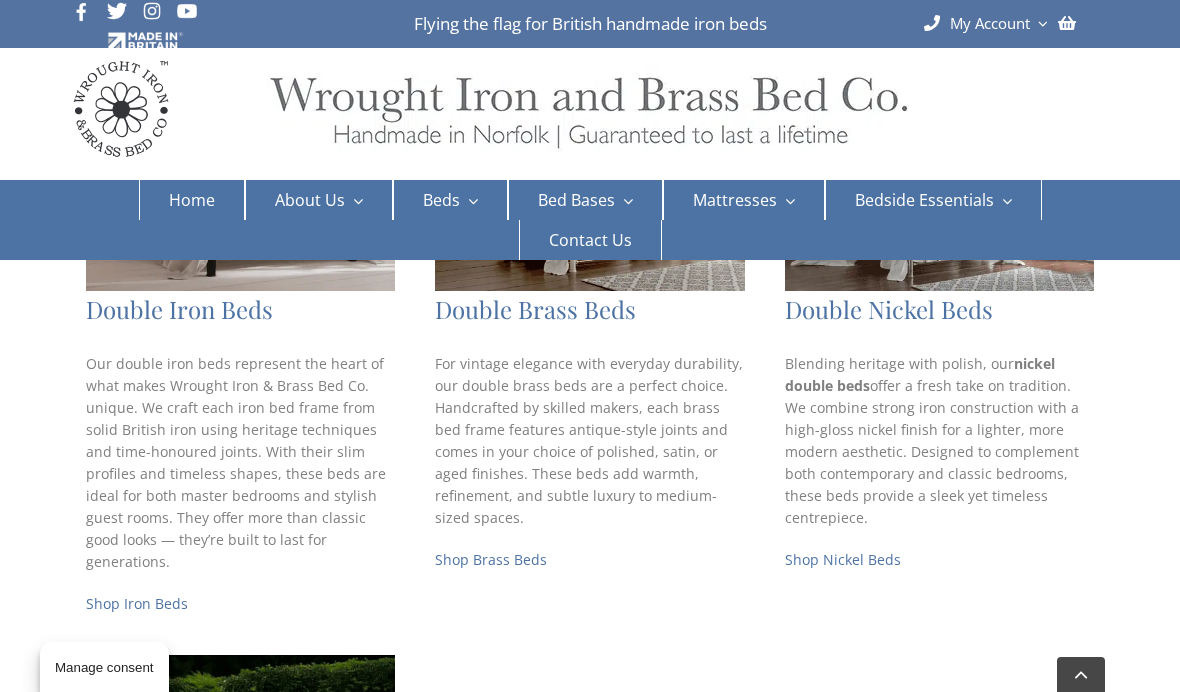 scroll, scrollTop: 956, scrollLeft: 0, axis: vertical 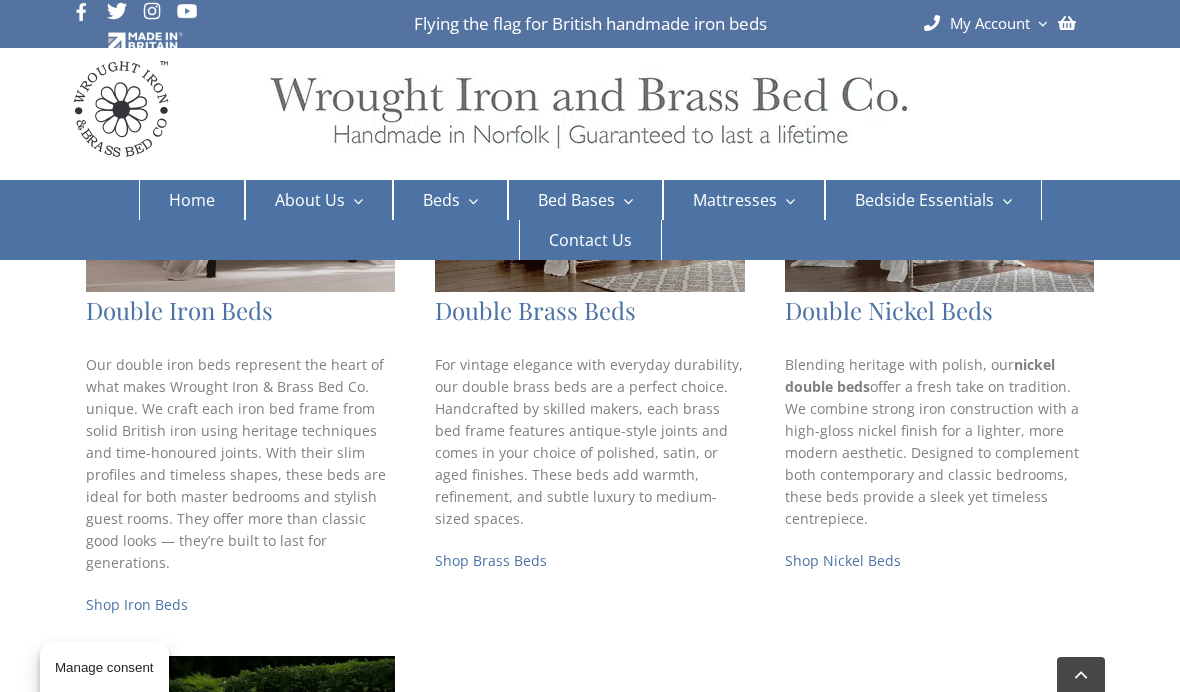 click on "Shop Nickel Beds" at bounding box center [843, 560] 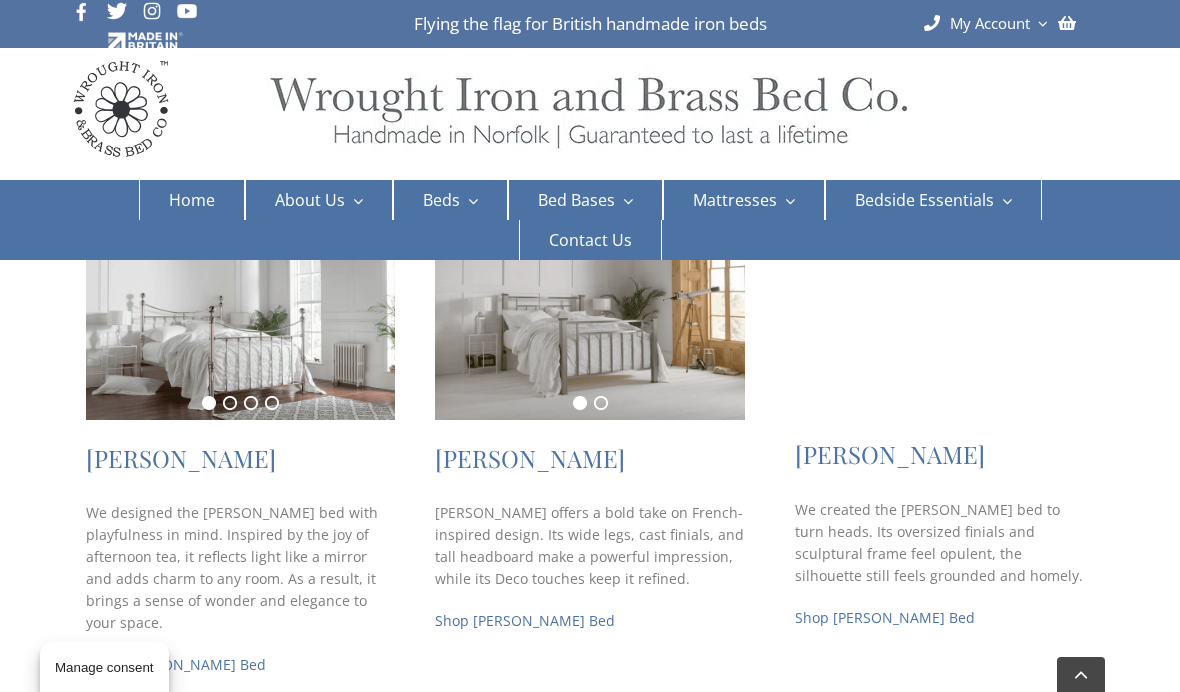 scroll, scrollTop: 392, scrollLeft: 0, axis: vertical 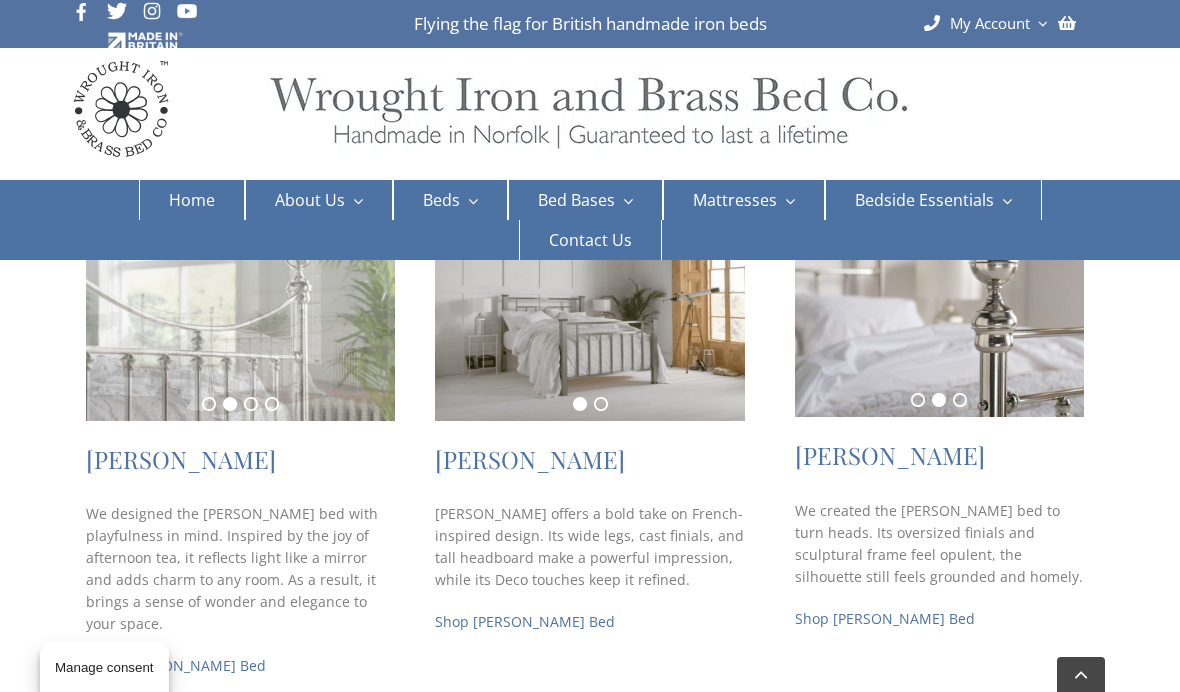 click on "[PERSON_NAME]" at bounding box center (181, 459) 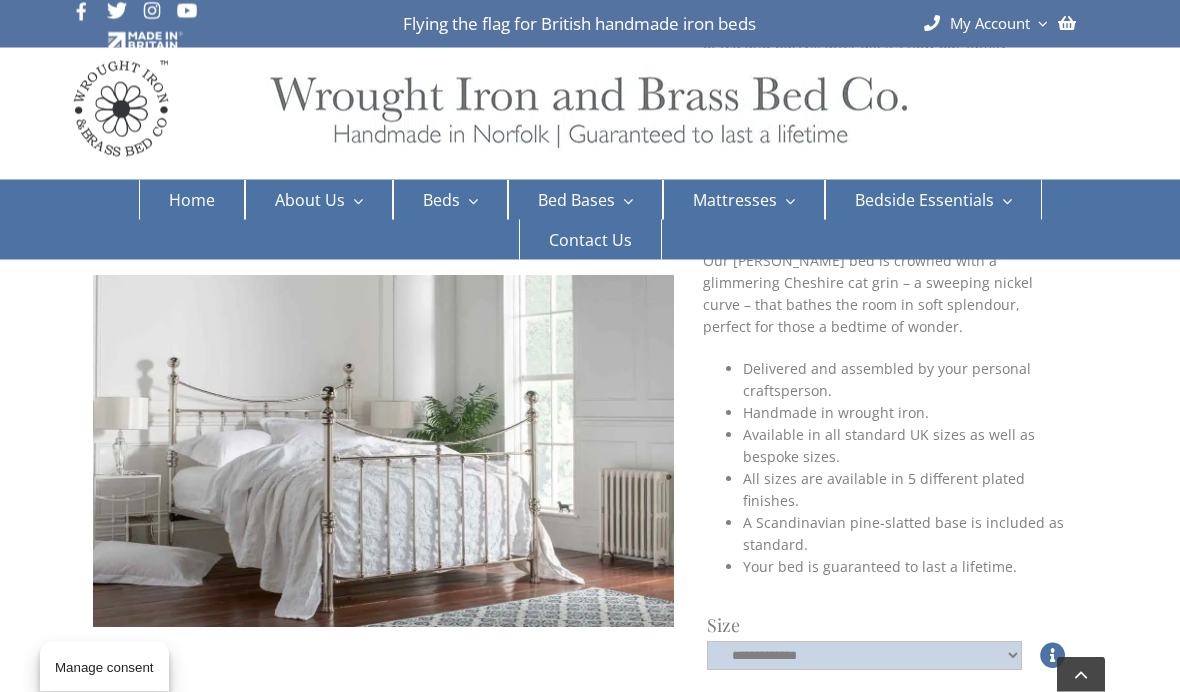 scroll, scrollTop: 411, scrollLeft: 0, axis: vertical 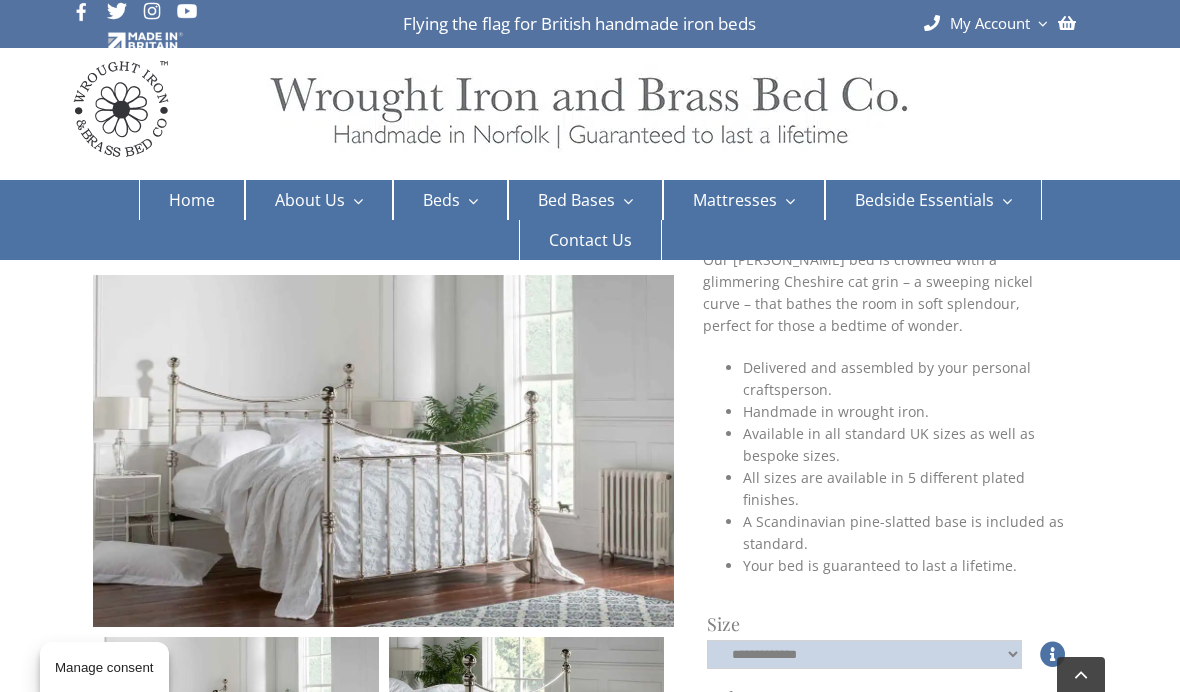 click on "**********" 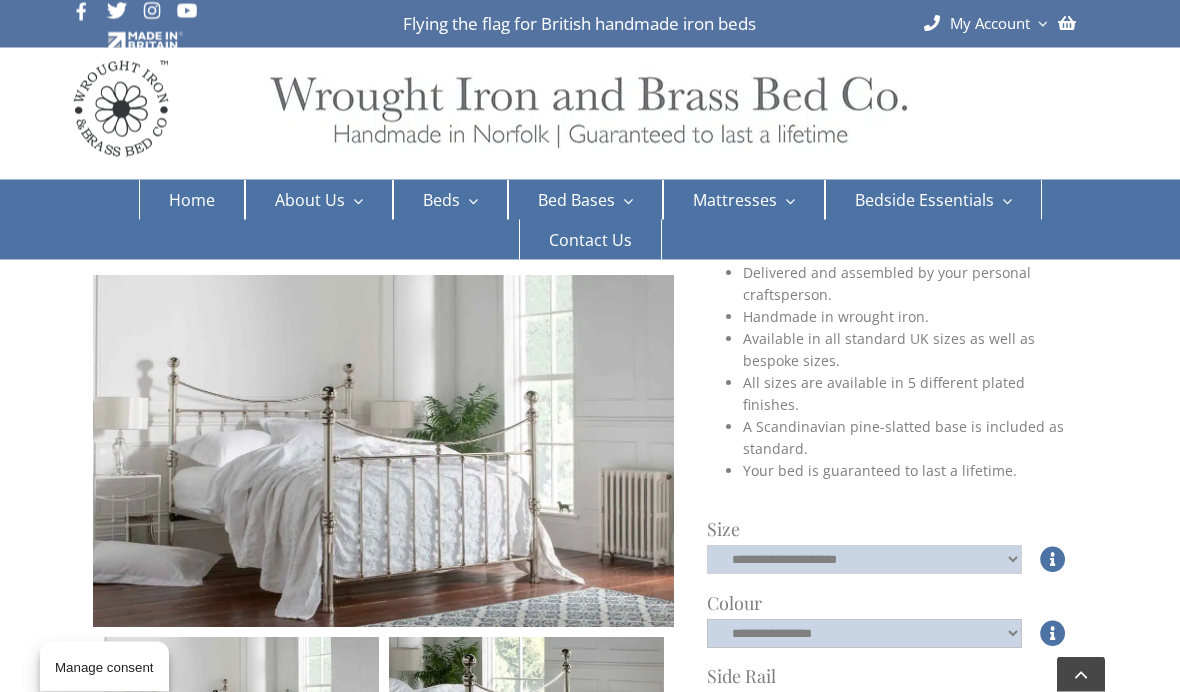 scroll, scrollTop: 506, scrollLeft: 0, axis: vertical 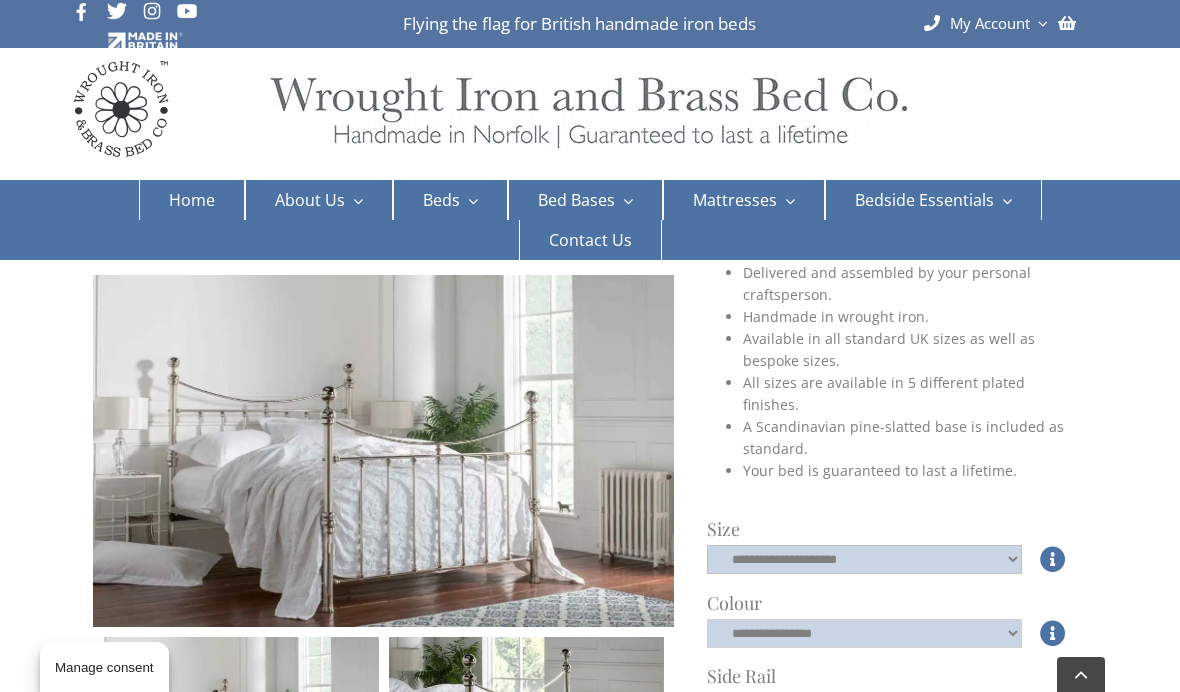 click on "**********" 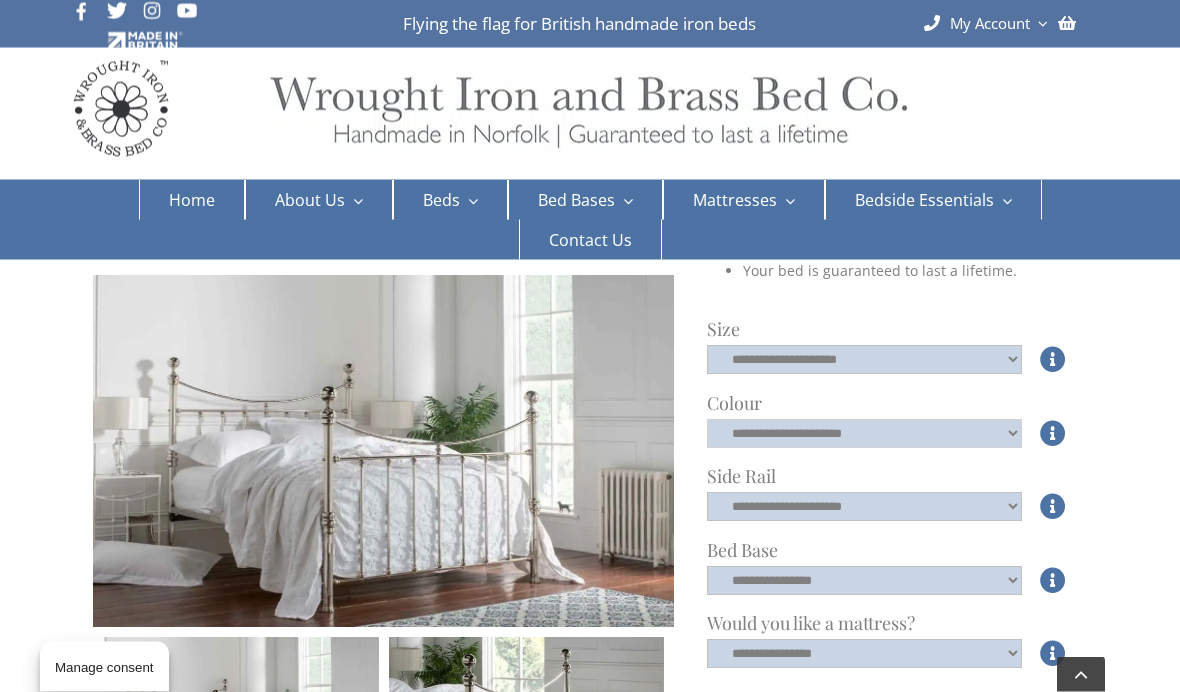 scroll, scrollTop: 706, scrollLeft: 0, axis: vertical 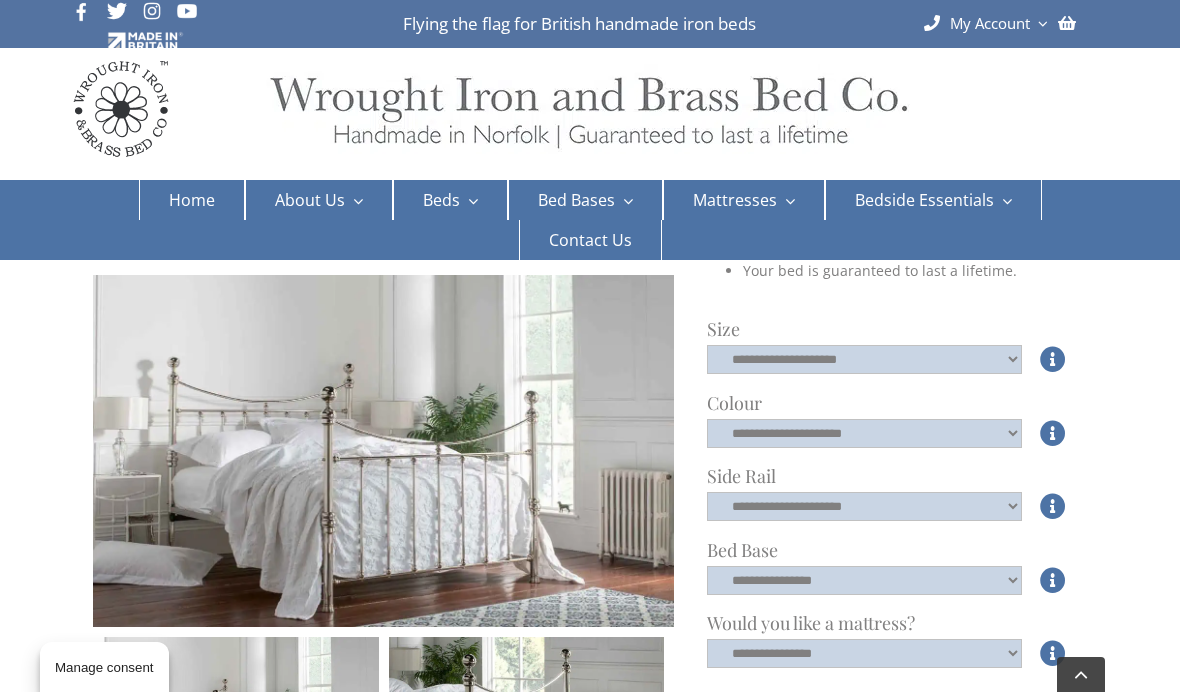 click at bounding box center (1053, 506) 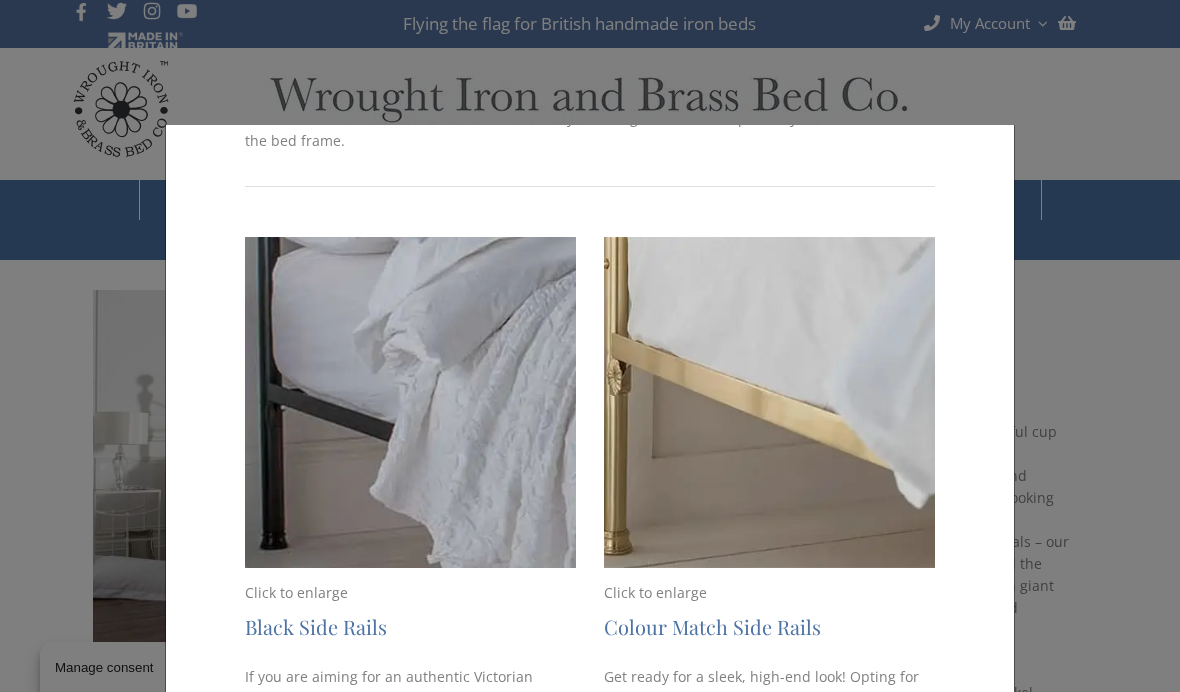 scroll, scrollTop: 203, scrollLeft: 0, axis: vertical 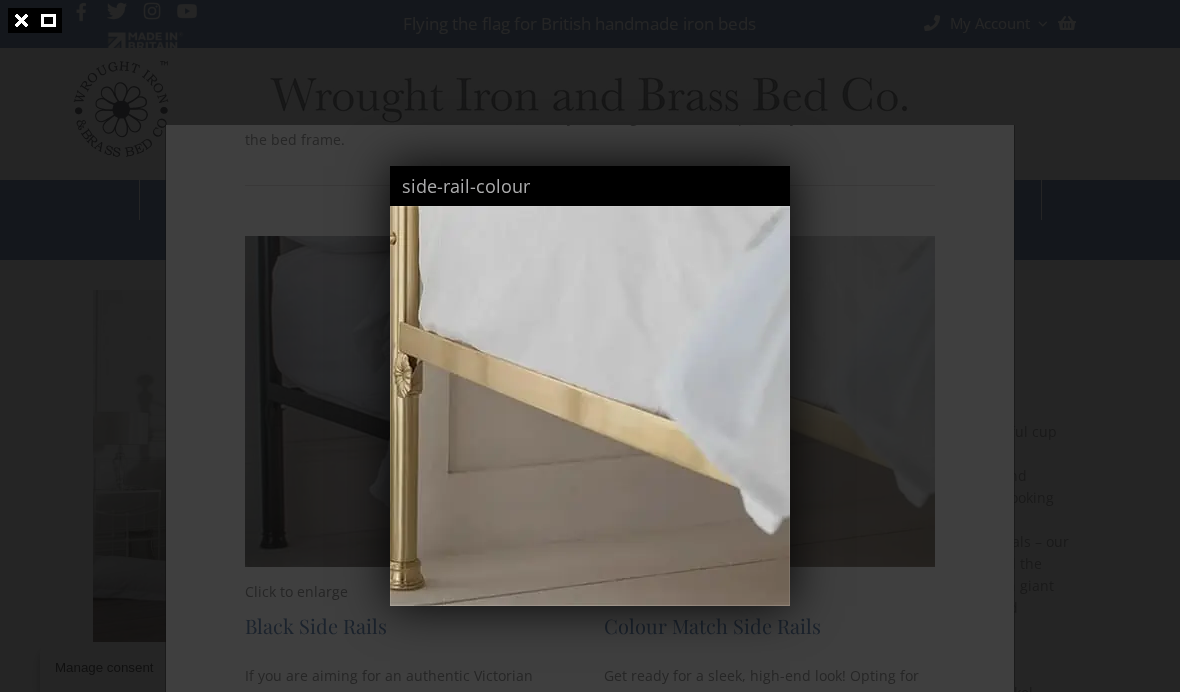 click at bounding box center (590, 346) 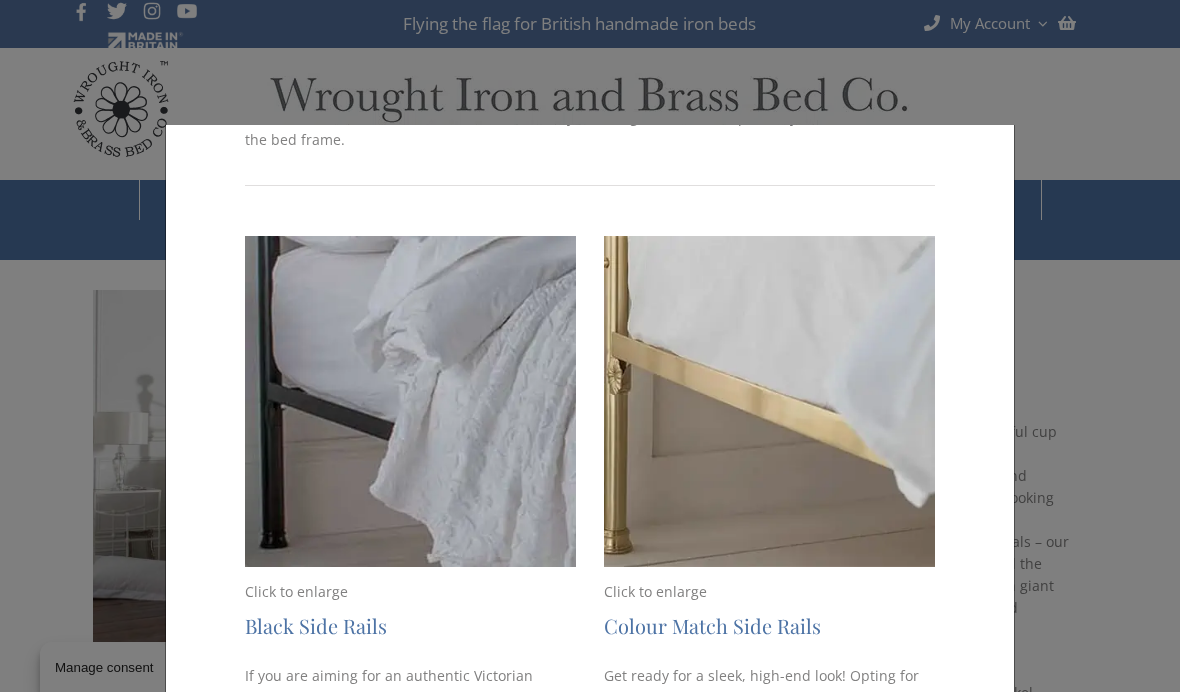 click on "×
Side Rail Colour
The finishing touch
Our unique collection of nickel and select brass beds comes equipped with black side rails by default- for an enhanced aesthetic, customize the look by choosing side rails that perfectly match the colour of the bed frame.
Click to enlarge
Black Side Rails
If you are aiming for an authentic Victorian aesthetic, choosing black side rails could be the perfect option for you. Black side rails were a distinctive feature of original Victorian beds. Additionally, opting for black side rails might be ideal if you prefer a more durable finish that is less prone to visible marks from regular use, such as getting in and out or sliding the hover under the bed.
Click to enlarge
Colour Match Side Rails
Close" at bounding box center [590, 346] 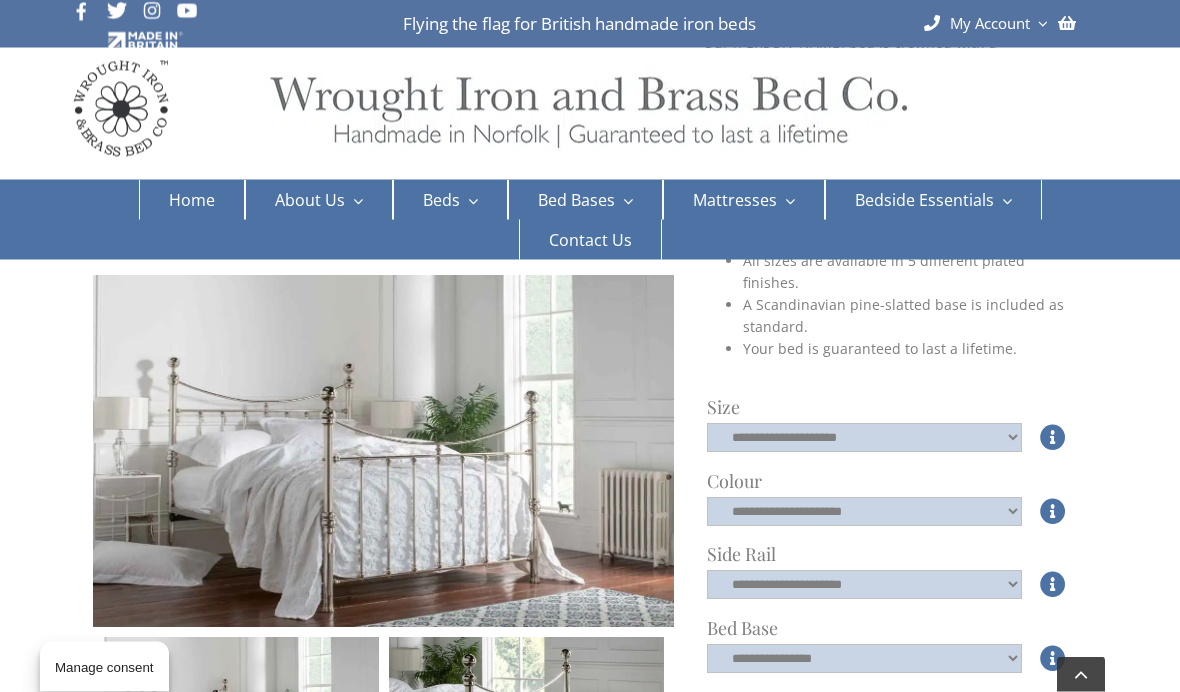 scroll, scrollTop: 705, scrollLeft: 0, axis: vertical 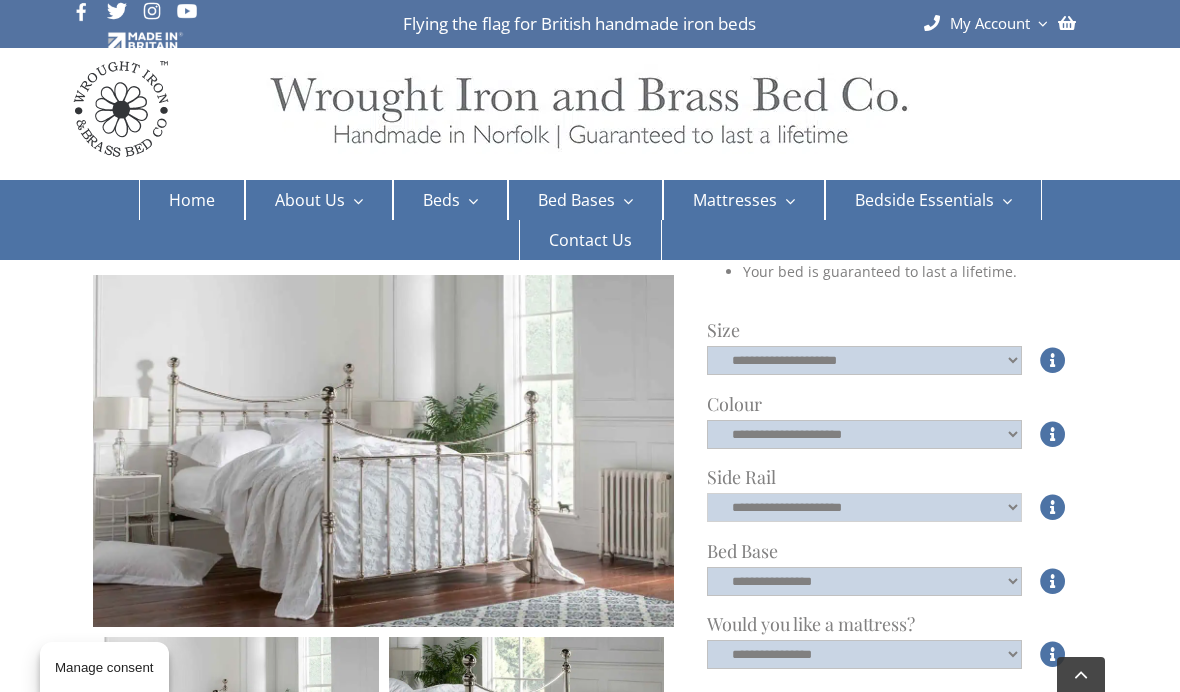 click on "**********" 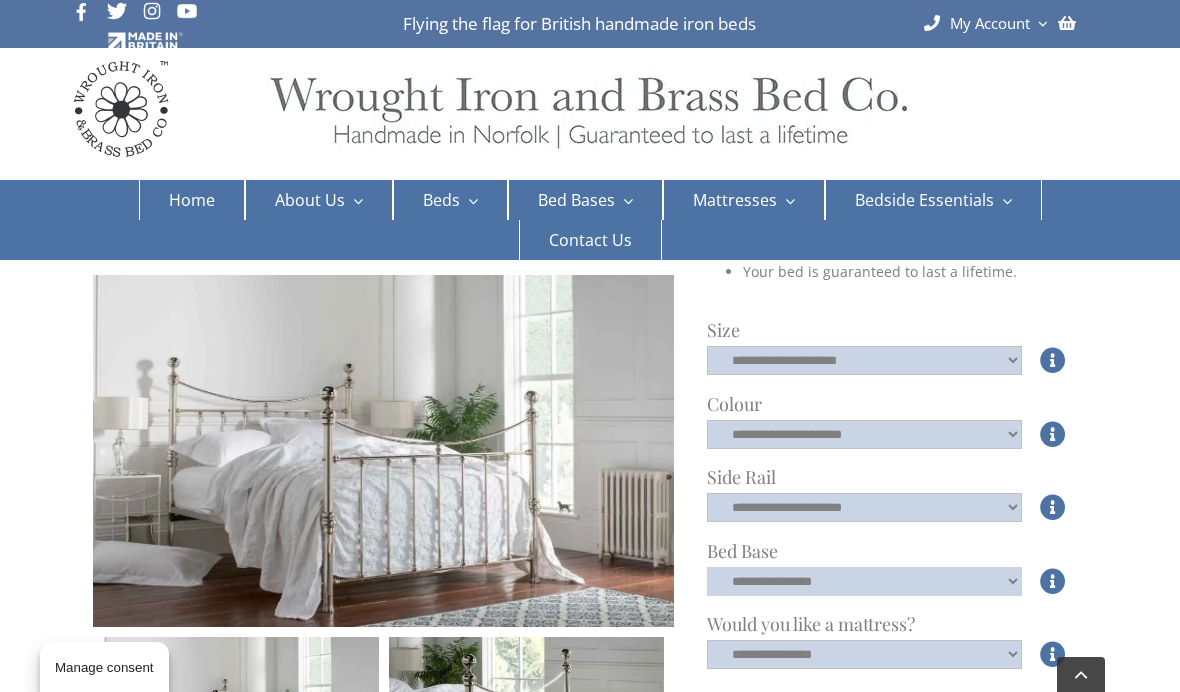 click on "**********" 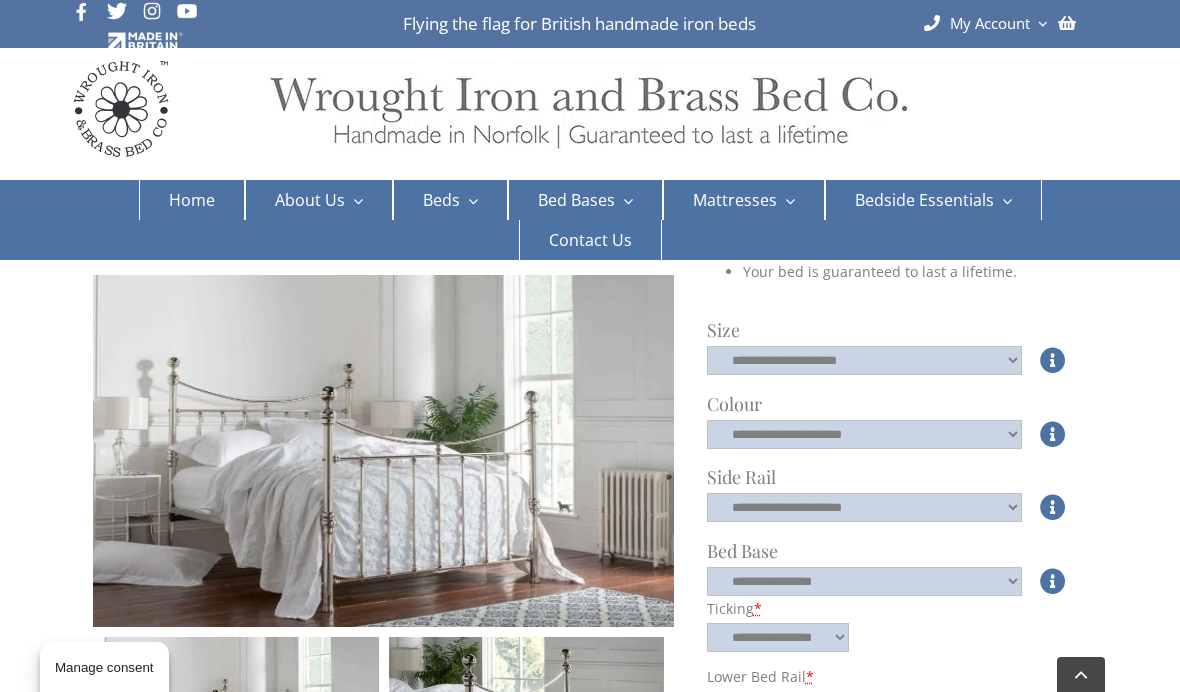 click at bounding box center [1053, 581] 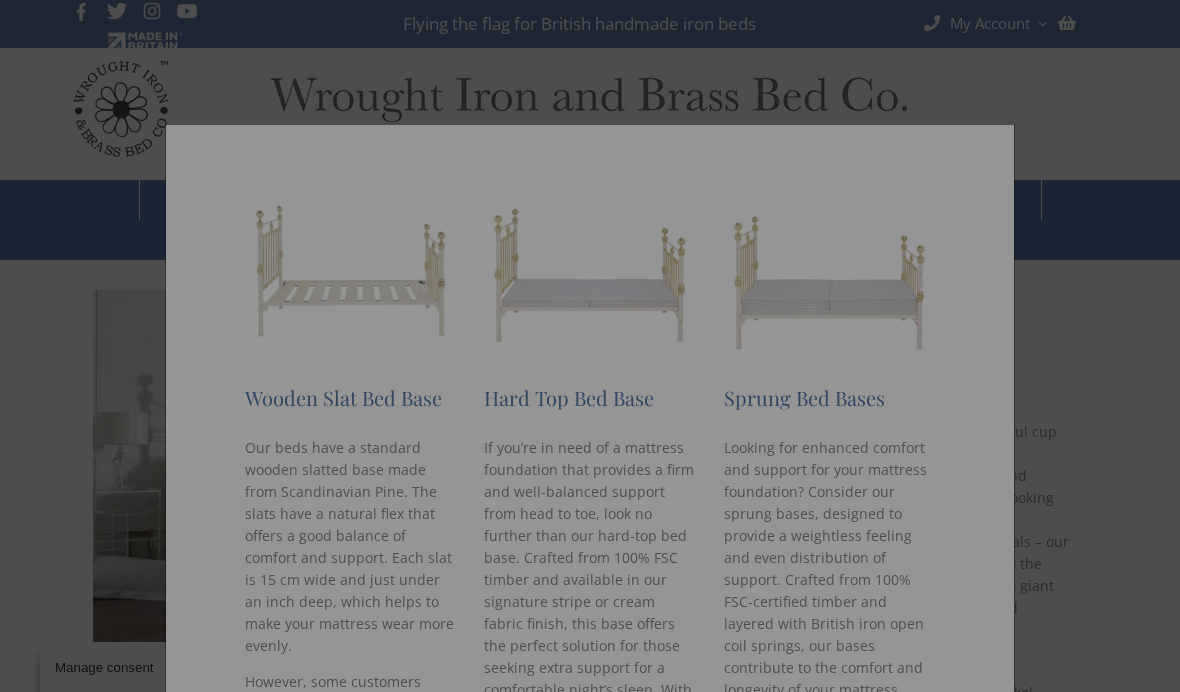 click at bounding box center [590, 346] 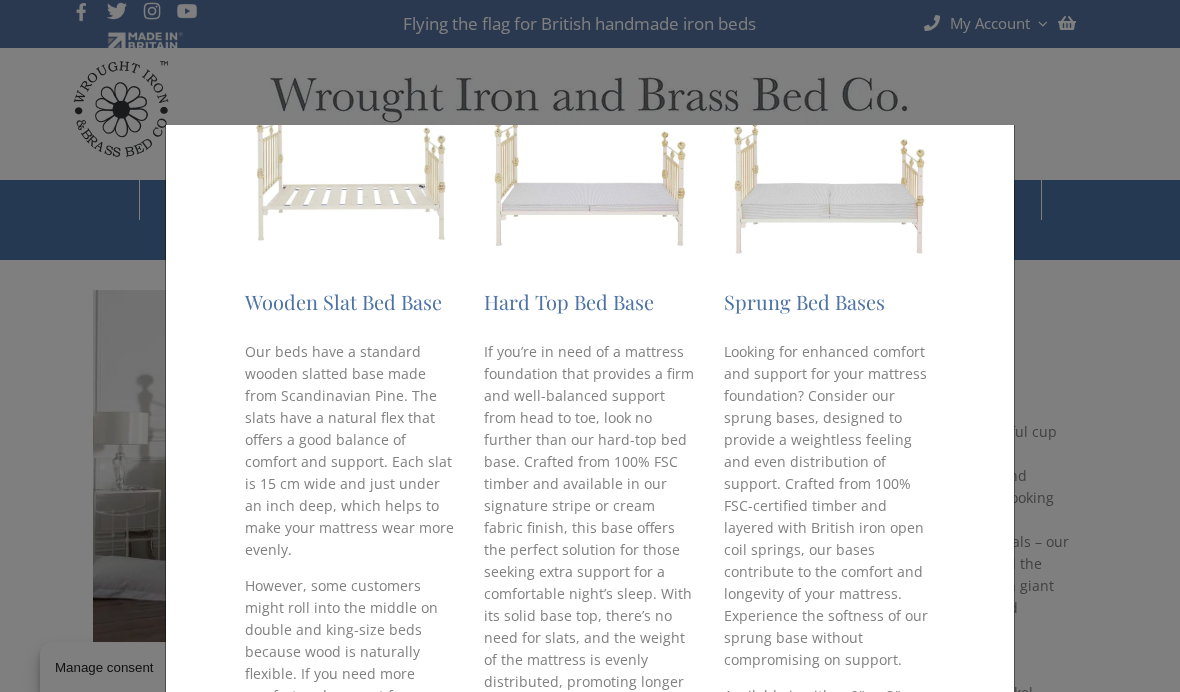 scroll, scrollTop: 430, scrollLeft: 0, axis: vertical 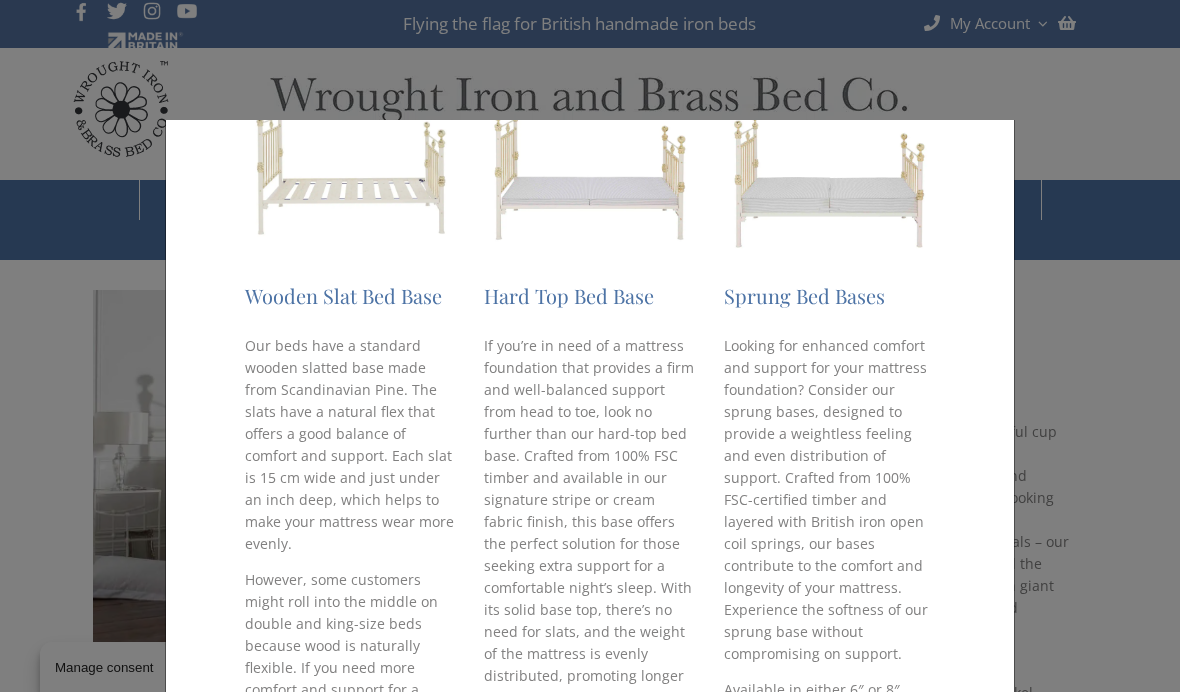 click on "×
Bed Bases
The foundation for peaceful slumber
When it comes to a peaceful night’s sleep, the foundation of your mattress is key. Made from 100% FSC-certified timber, we are confident that you will adore our variety of bed bases, all designed to perfect your night’s sleep in their own unique ways.
Browse our collection of bed bases and should you require any guidance, please feel free to call our team on   01485 542516 .
Wooden Slat Bed Base
Our beds have a standard wooden slatted base made from Scandinavian Pine. The slats have a natural flex that offers a good balance of comfort and support. Each slat is 15 cm wide and just under an inch deep, which helps to make your mattress wear more evenly.
Hard Top Bed Base
Due to the proportions of some of our styles, such as our  Grace  and  Edward   01485 542516 .
Sprung Bed Bases
Isaac  and  Bertie
Close" at bounding box center (590, 346) 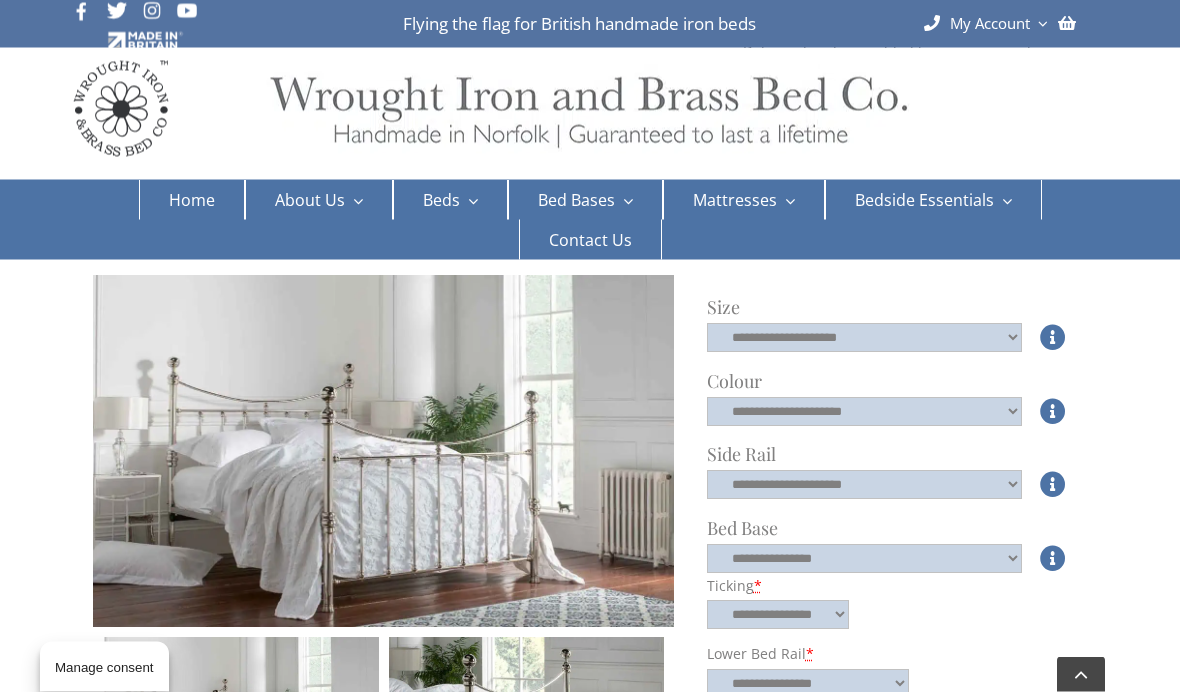 scroll, scrollTop: 728, scrollLeft: 0, axis: vertical 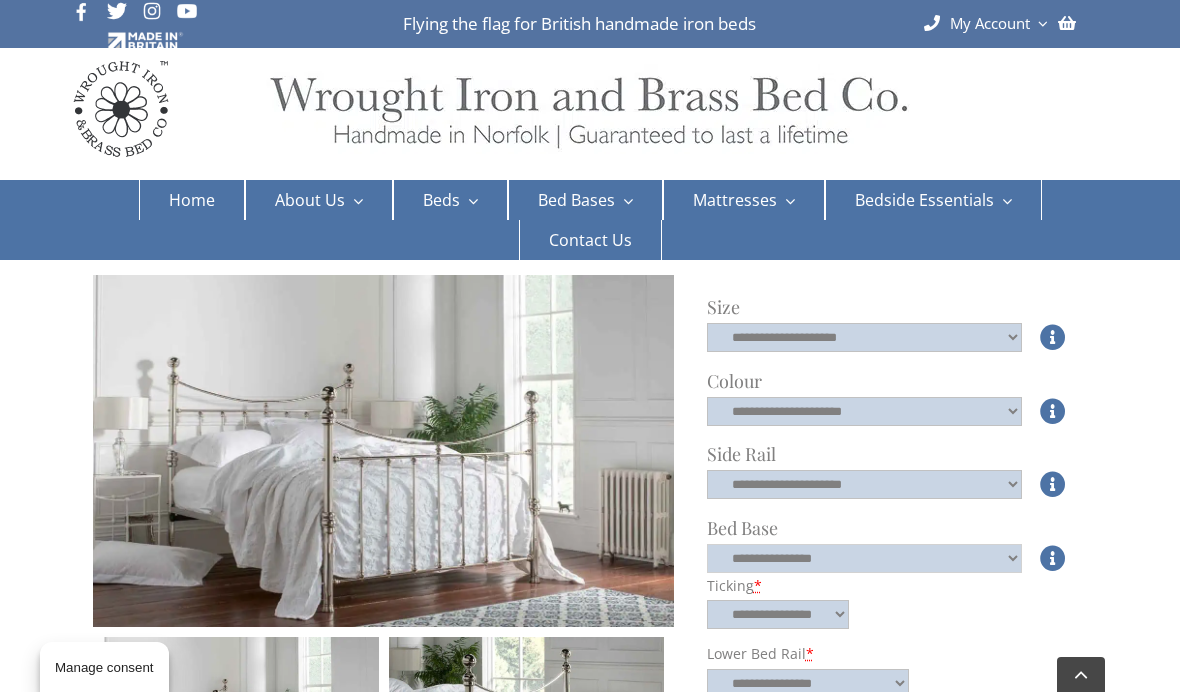 click on "**********" 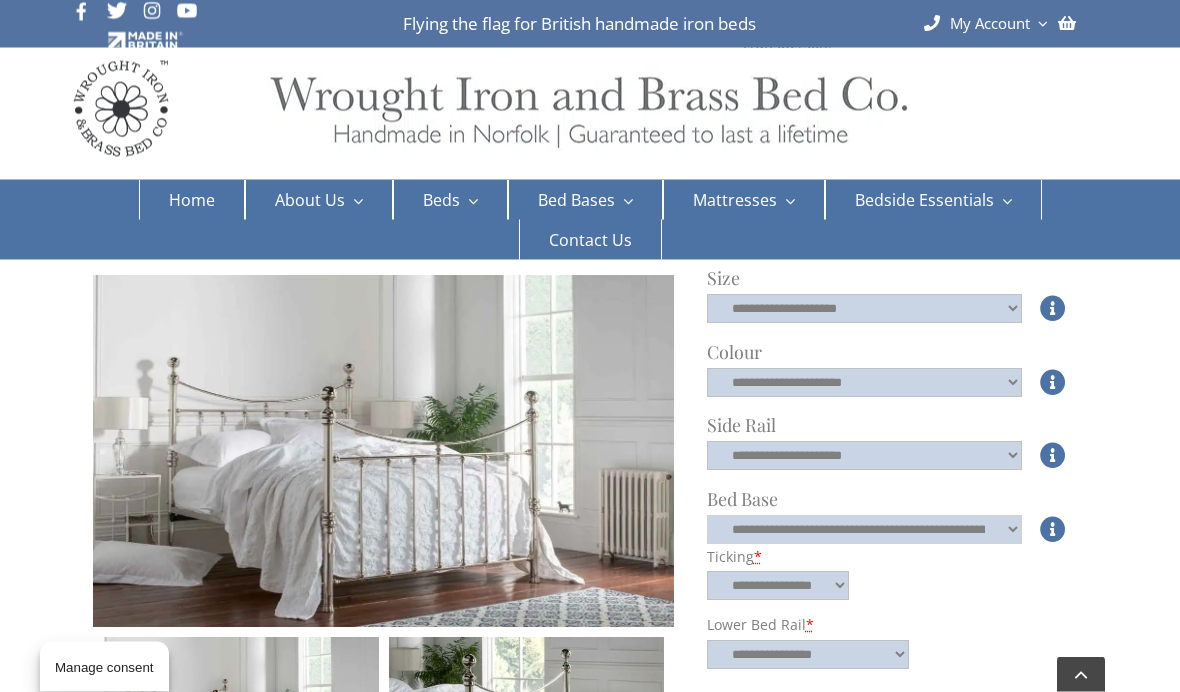 scroll, scrollTop: 757, scrollLeft: 0, axis: vertical 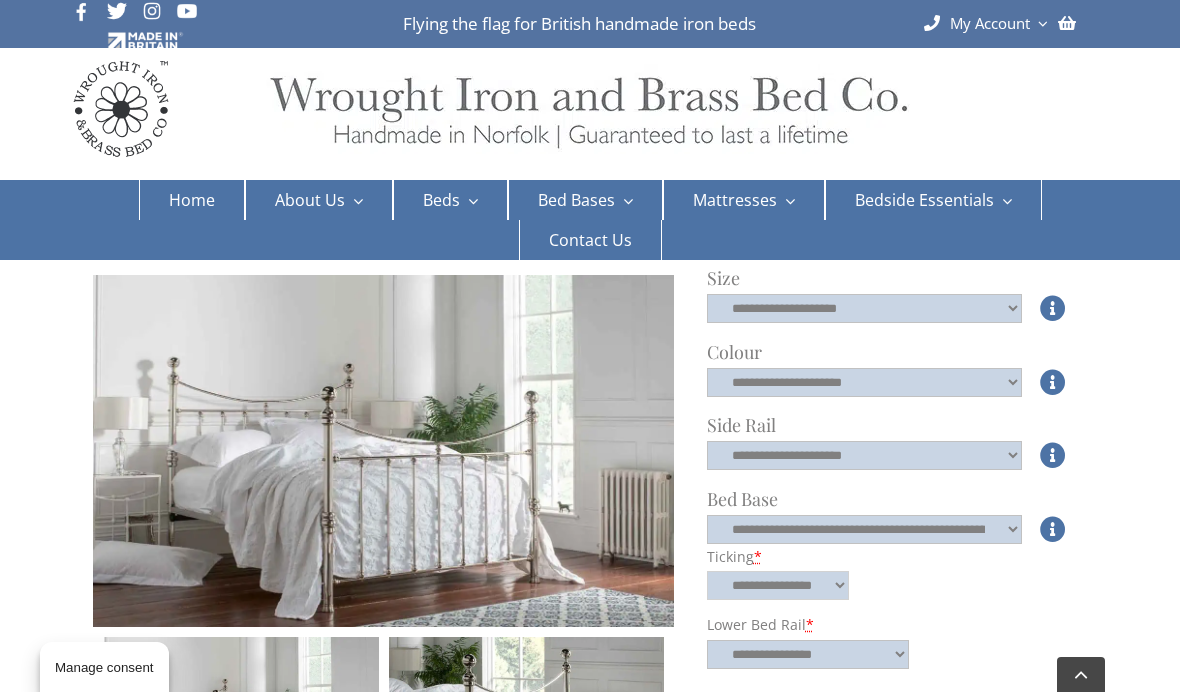 click on "**********" at bounding box center [778, 585] 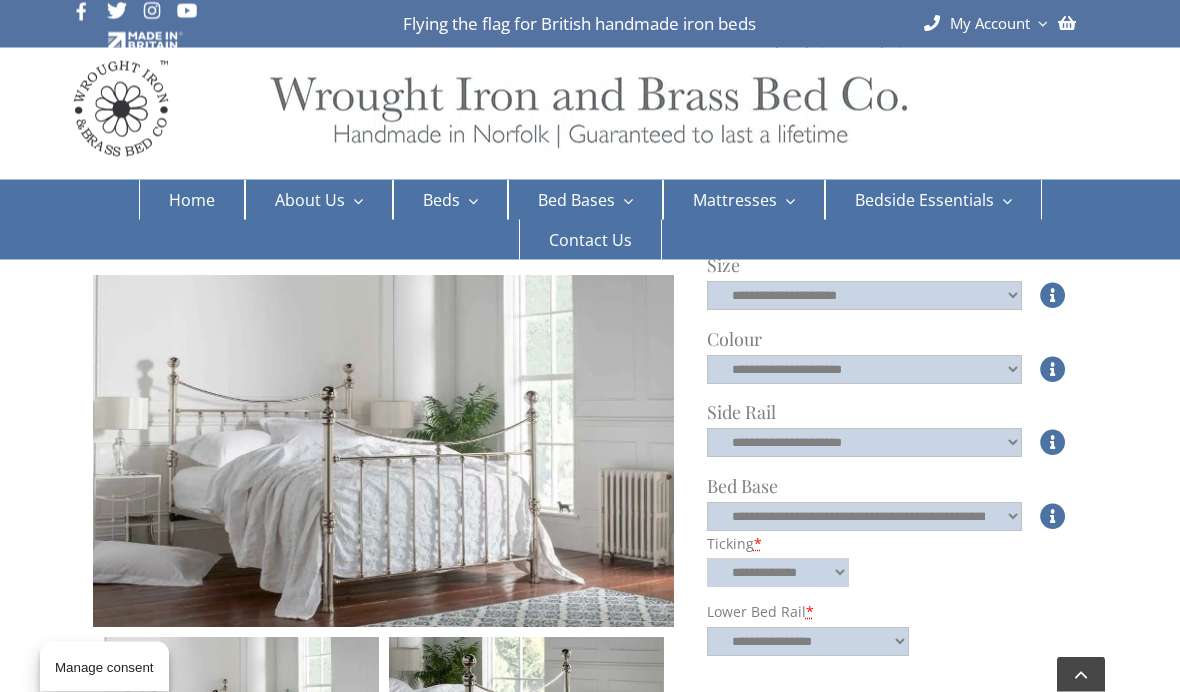 scroll, scrollTop: 770, scrollLeft: 0, axis: vertical 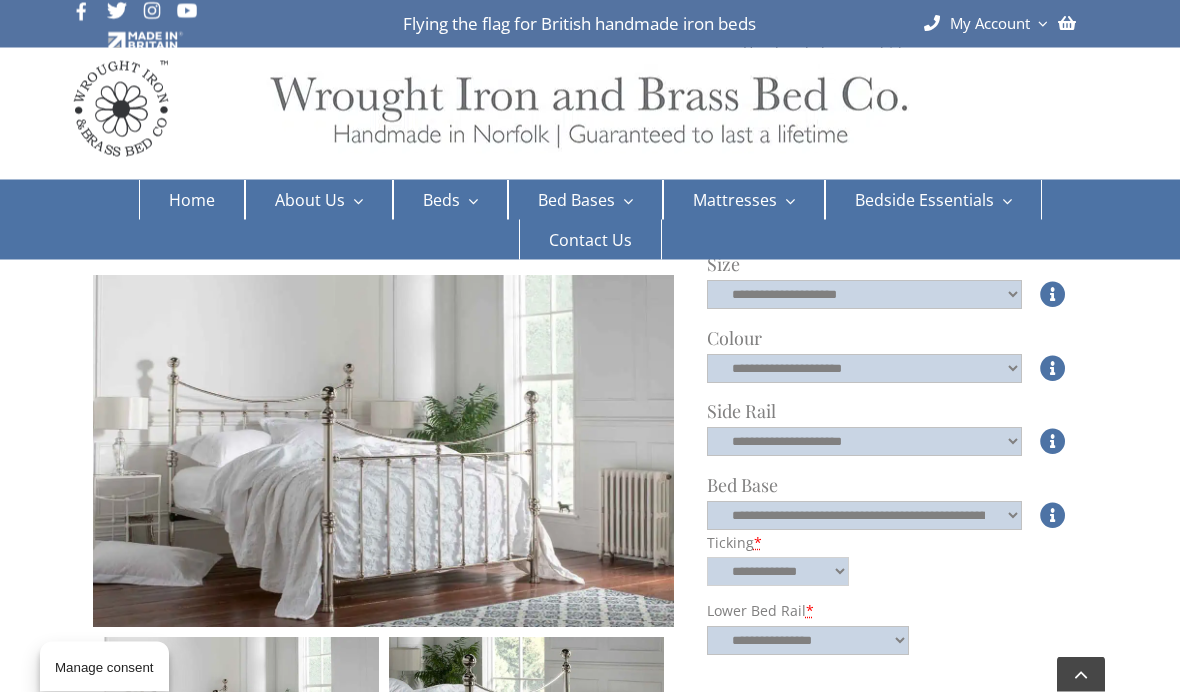 click on "**********" at bounding box center (778, 572) 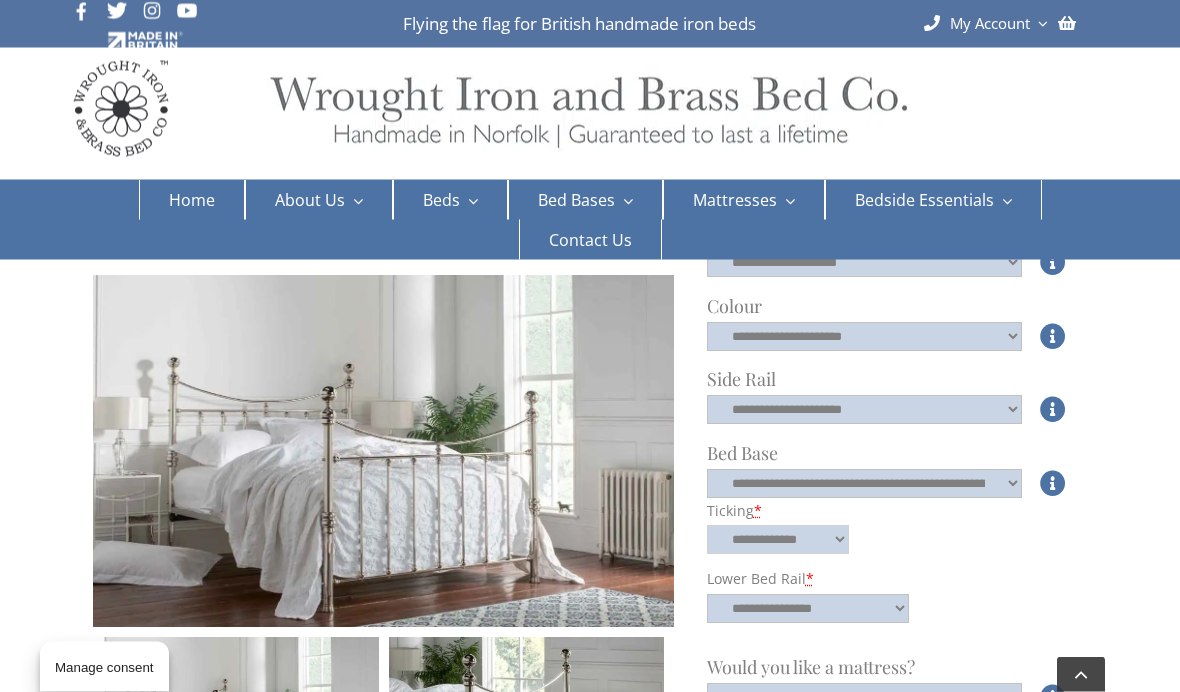 scroll, scrollTop: 803, scrollLeft: 0, axis: vertical 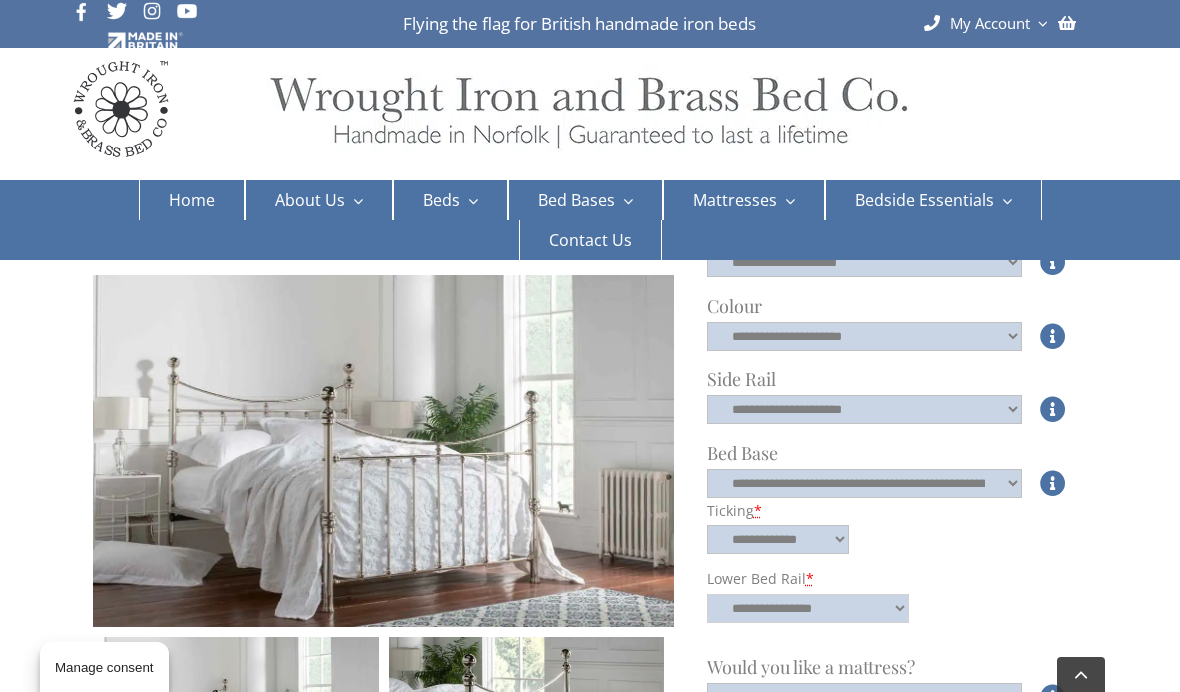 click on "**********" at bounding box center [808, 608] 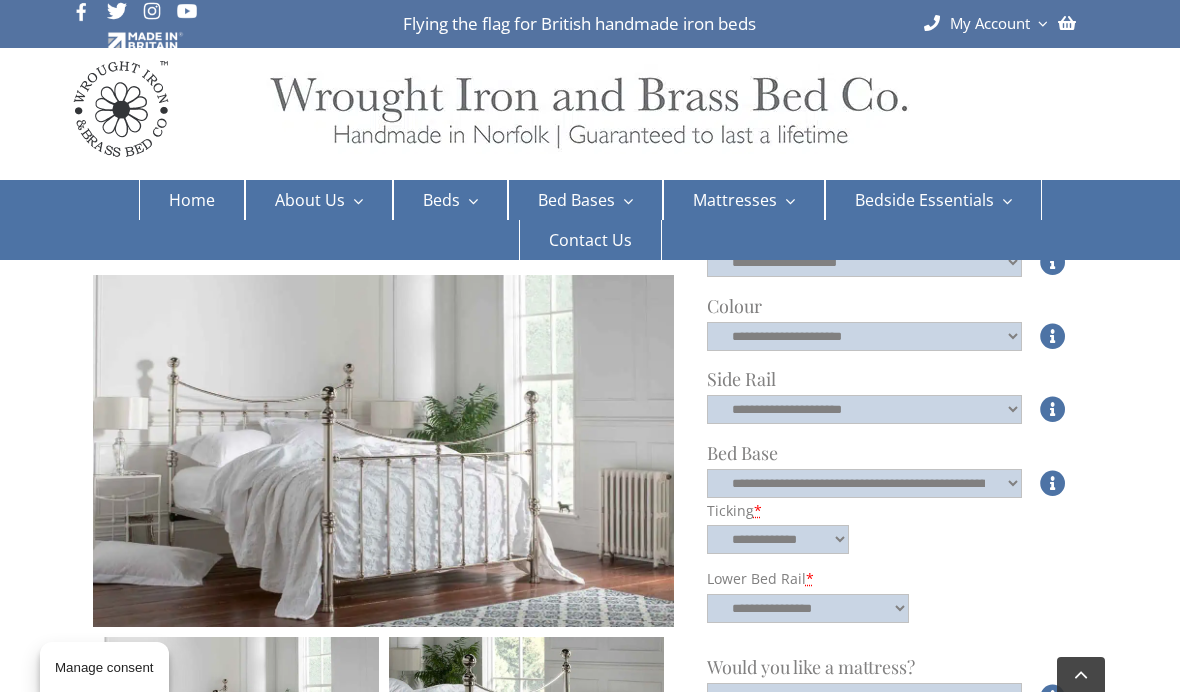 click on "*" 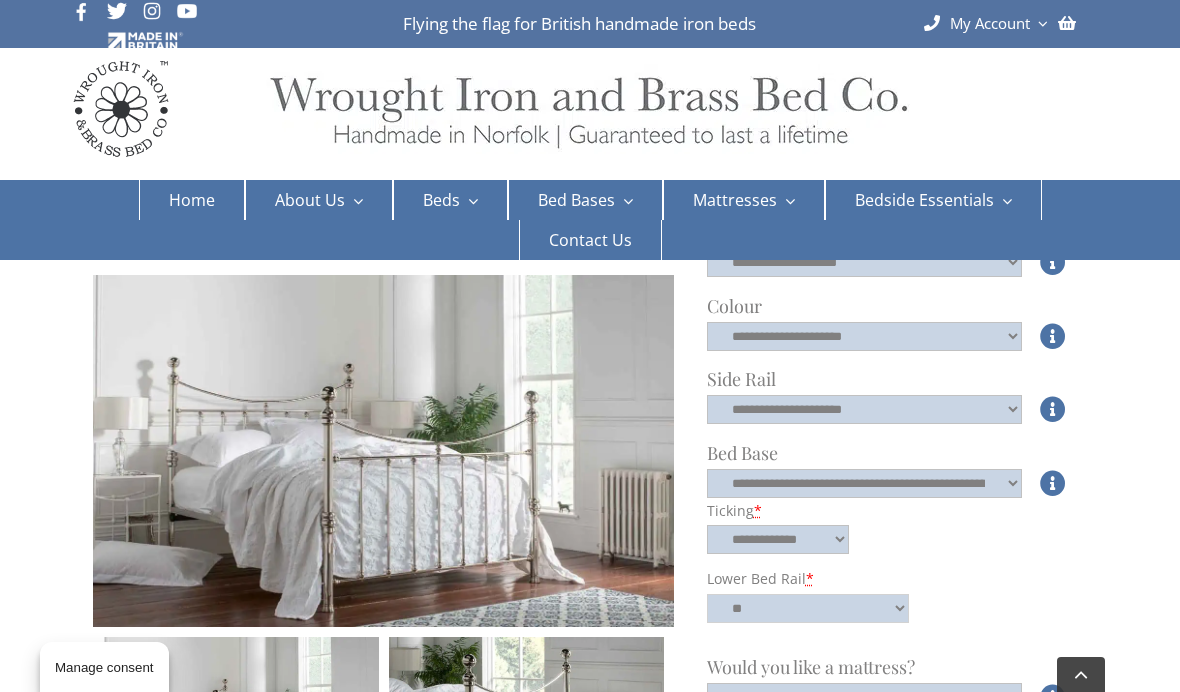 select on "**" 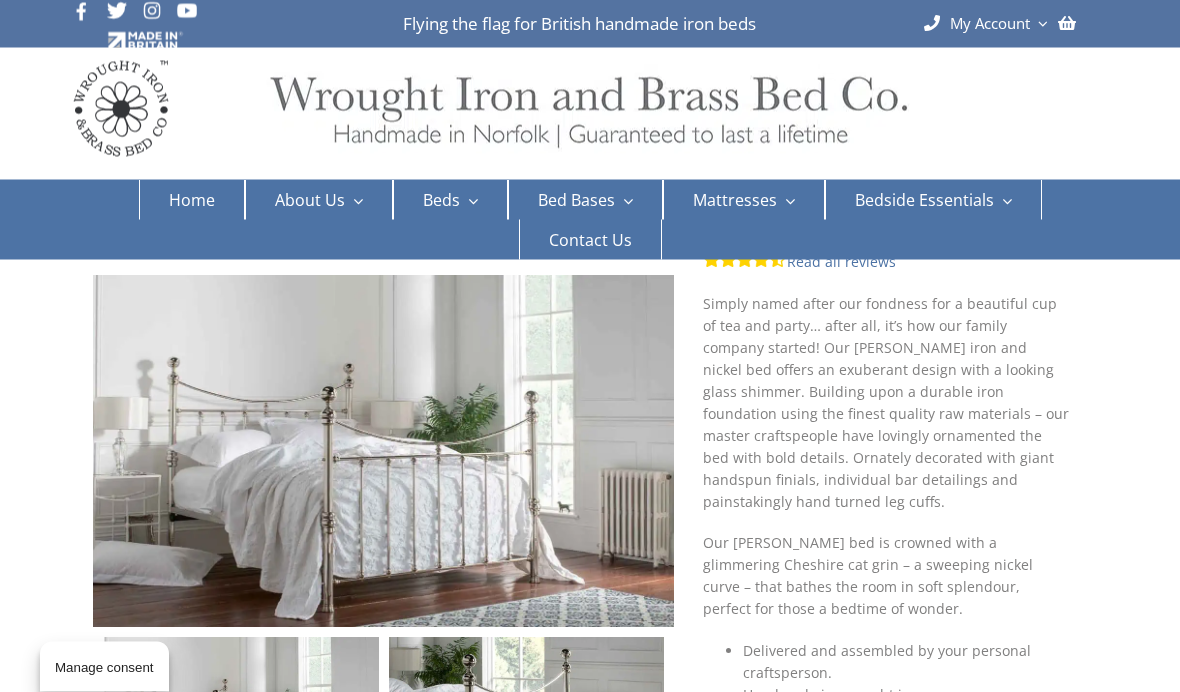 scroll, scrollTop: 0, scrollLeft: 0, axis: both 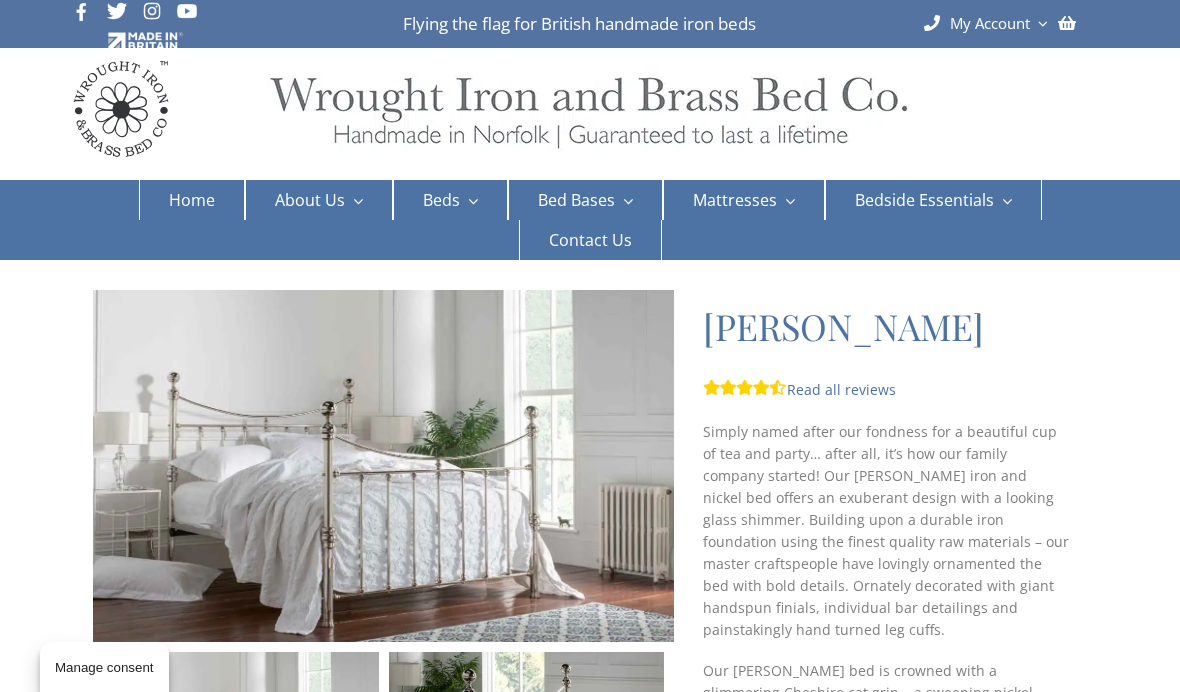 click on "Day Beds" at bounding box center (448, 430) 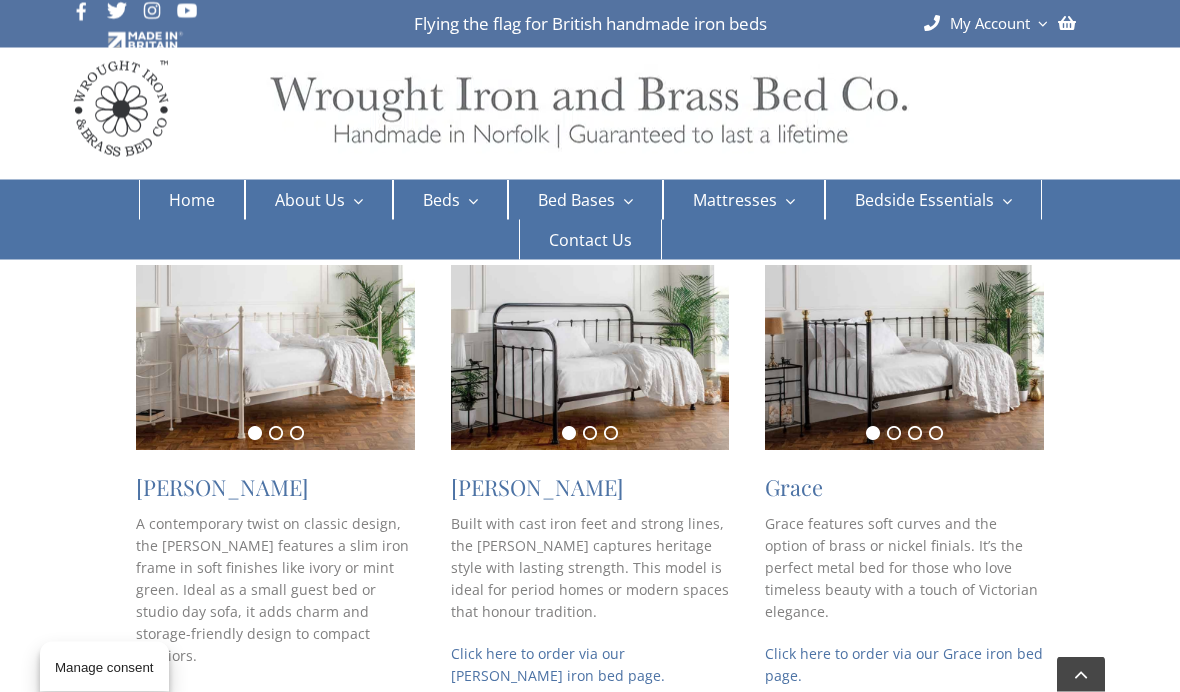 scroll, scrollTop: 401, scrollLeft: 0, axis: vertical 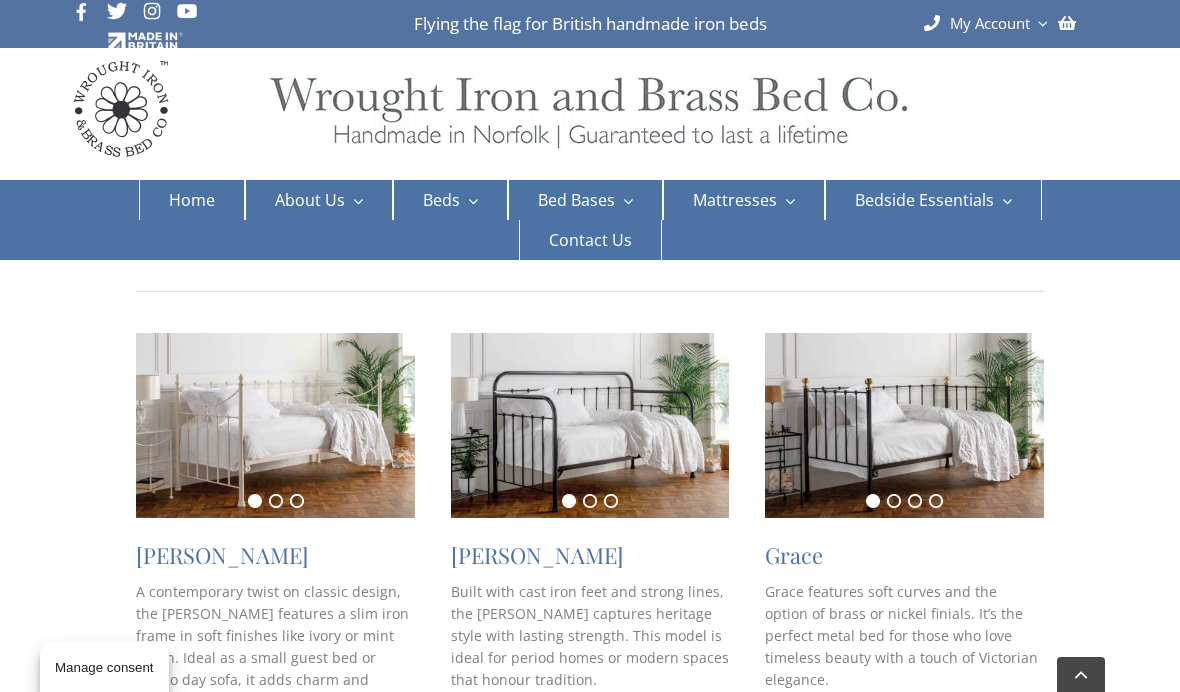 click at bounding box center [590, 425] 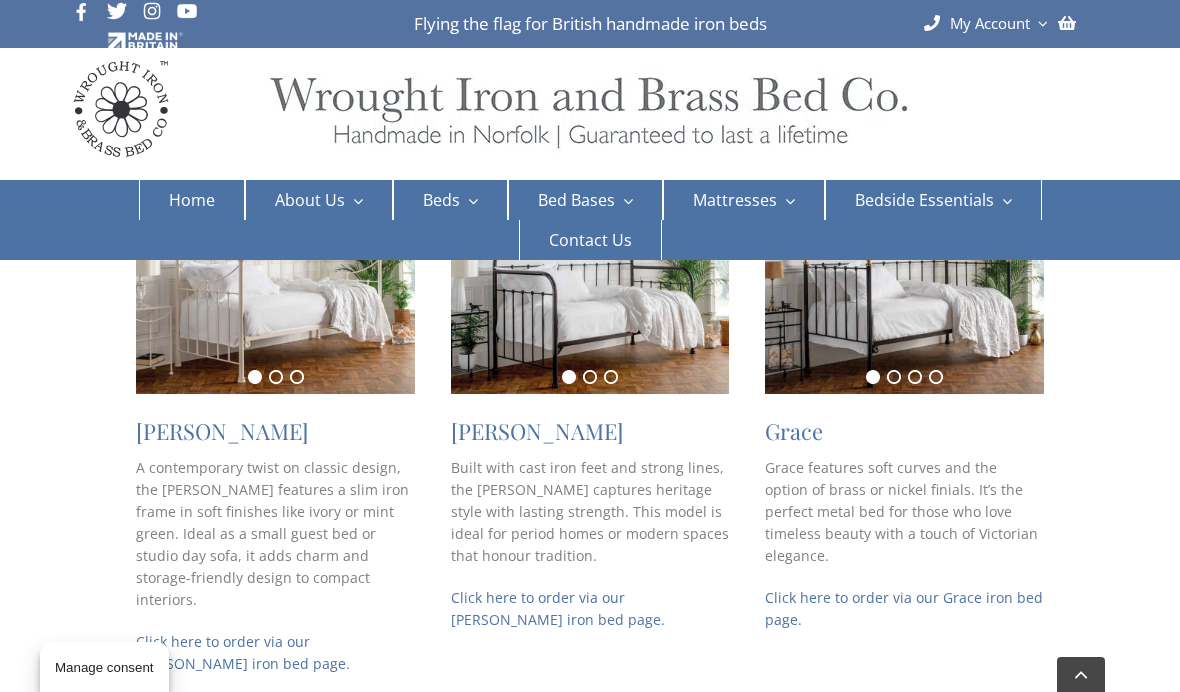 scroll, scrollTop: 524, scrollLeft: 0, axis: vertical 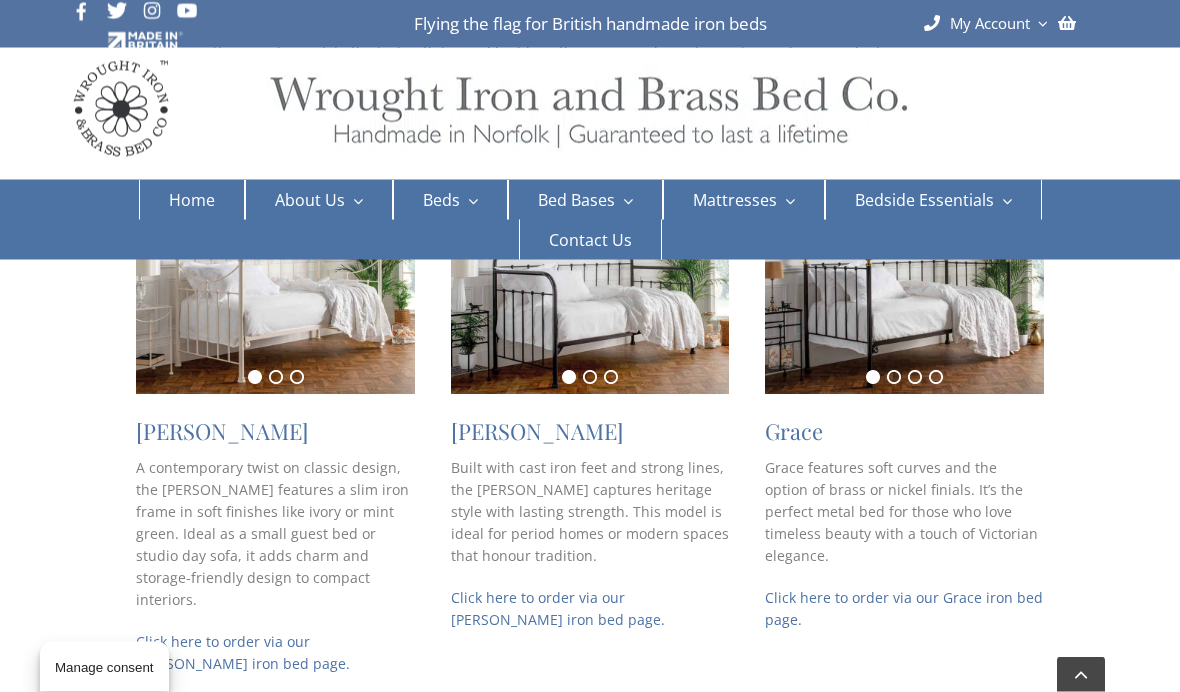 click on "Click here to order via our Edward iron bed page." at bounding box center [558, 609] 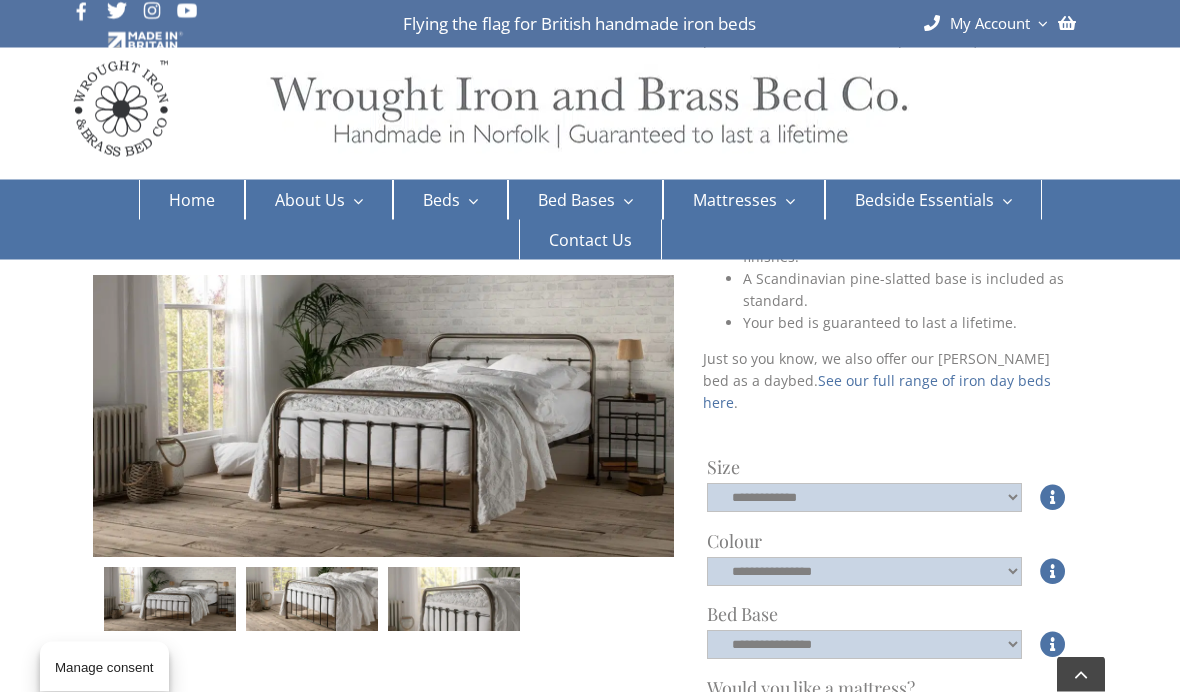 scroll, scrollTop: 500, scrollLeft: 0, axis: vertical 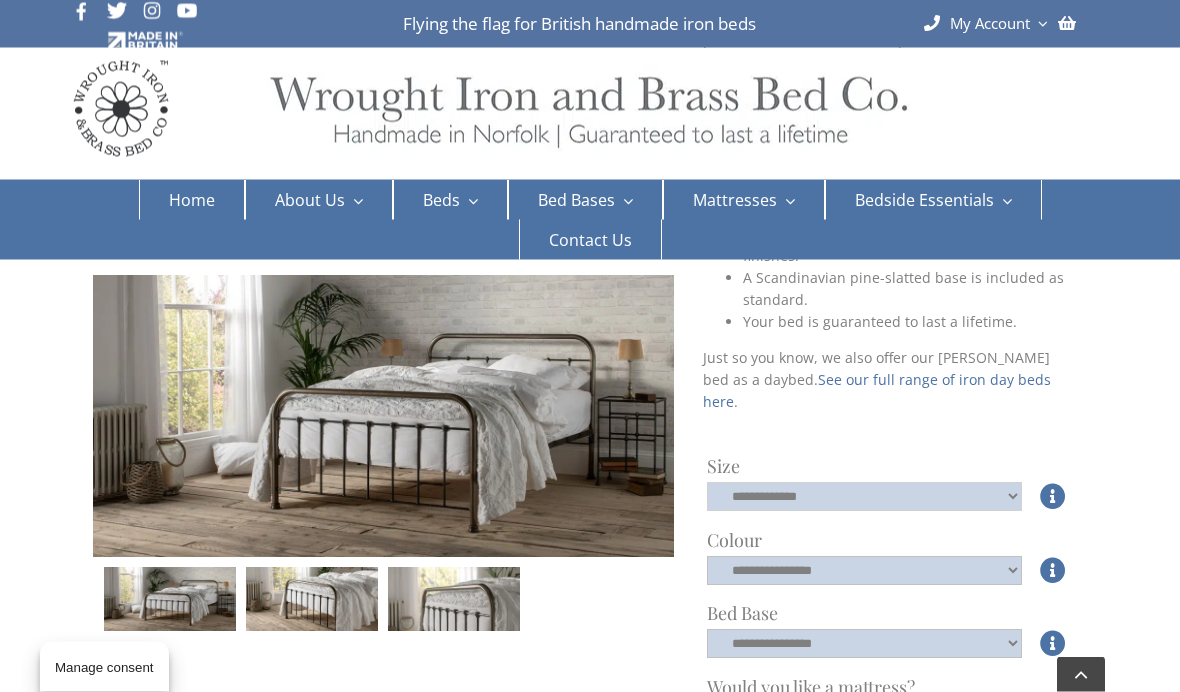 click on "**********" 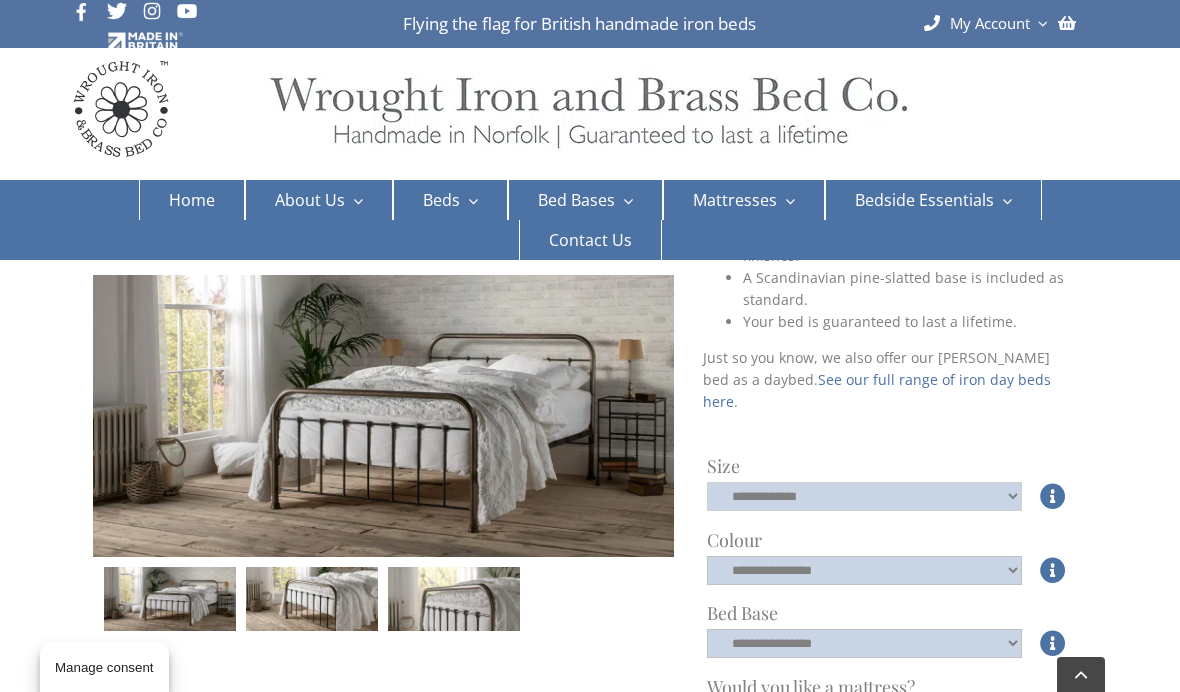 select on "*****" 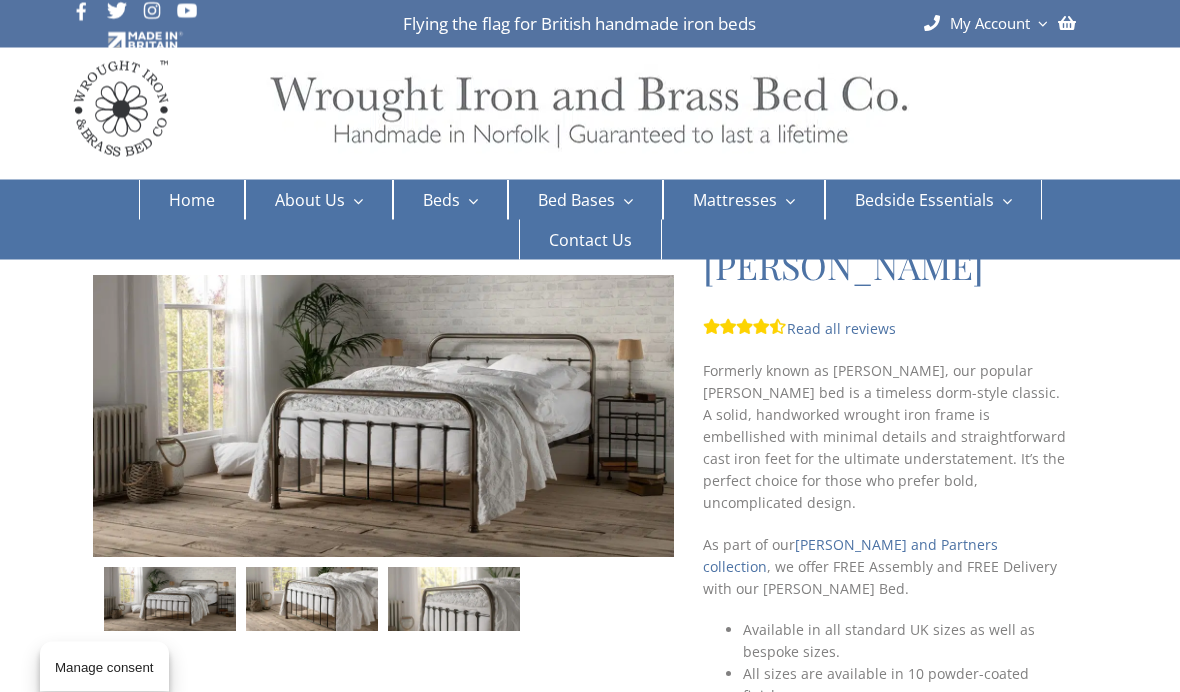scroll, scrollTop: 59, scrollLeft: 0, axis: vertical 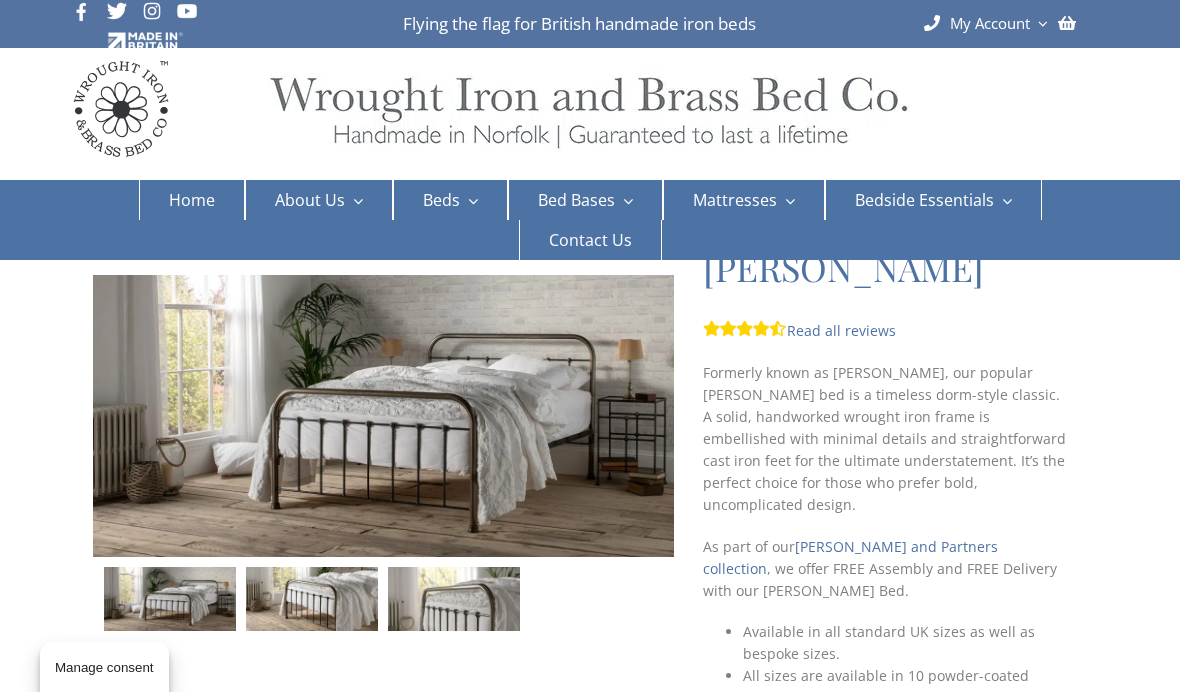 click on "Brass Beds" at bounding box center [454, 306] 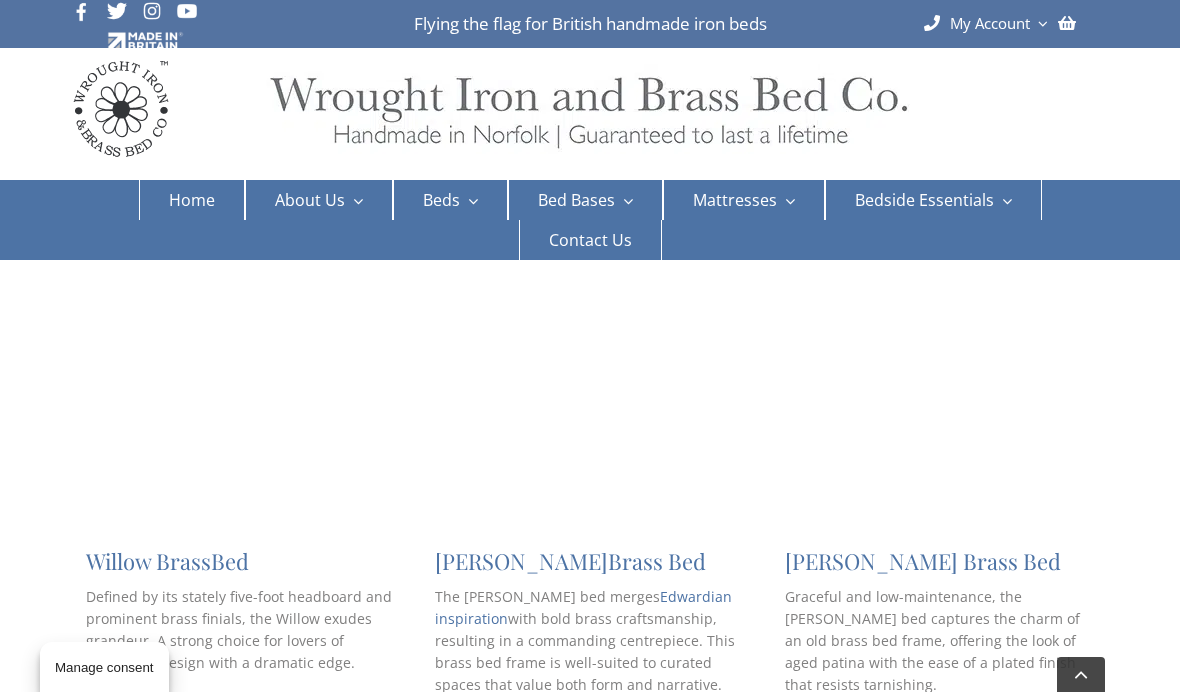 scroll, scrollTop: 766, scrollLeft: 0, axis: vertical 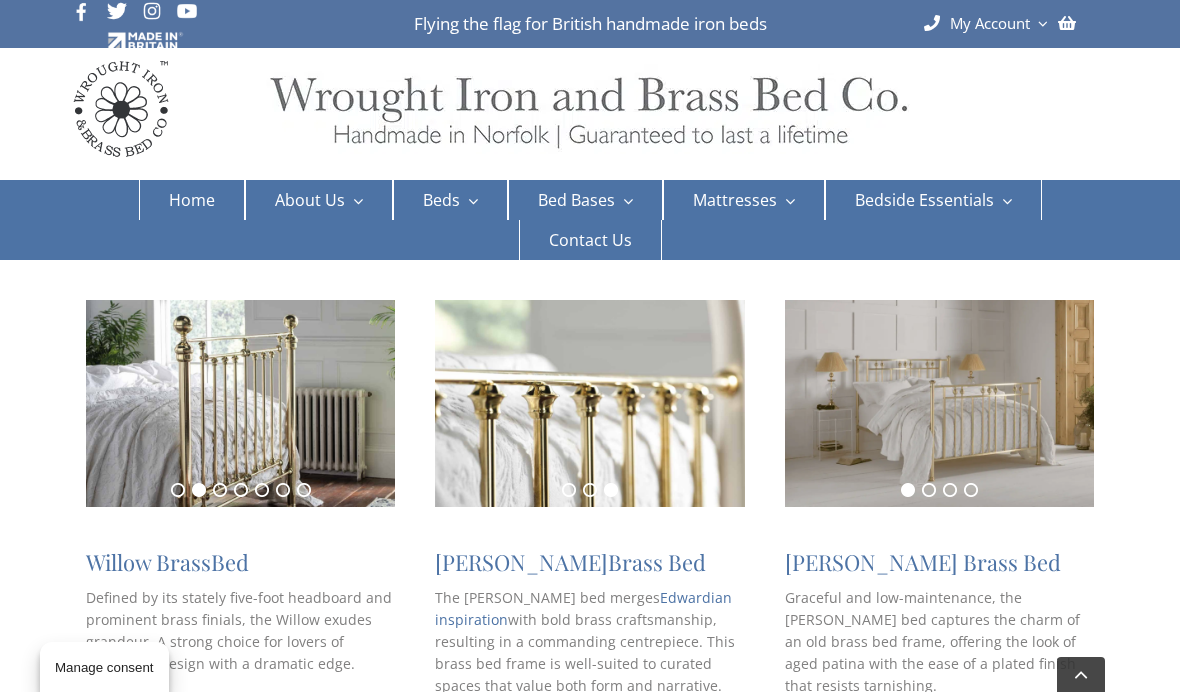 click on "Brass Bed" at bounding box center [657, 562] 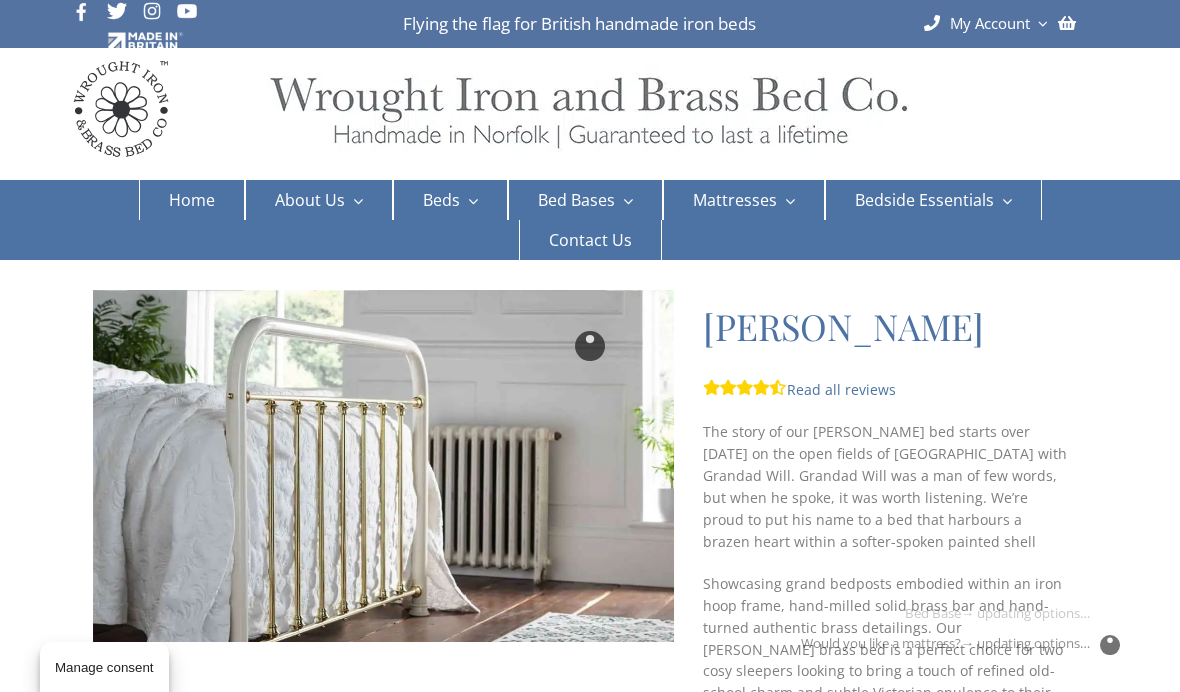 scroll, scrollTop: 0, scrollLeft: 0, axis: both 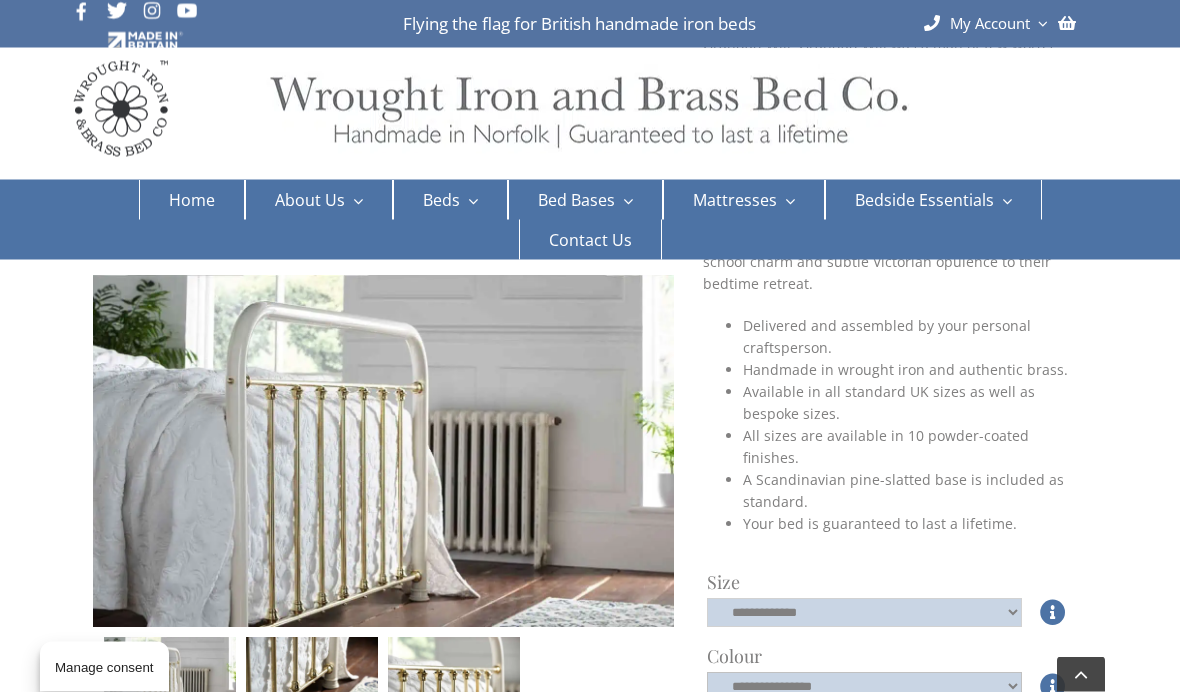 click on "**********" 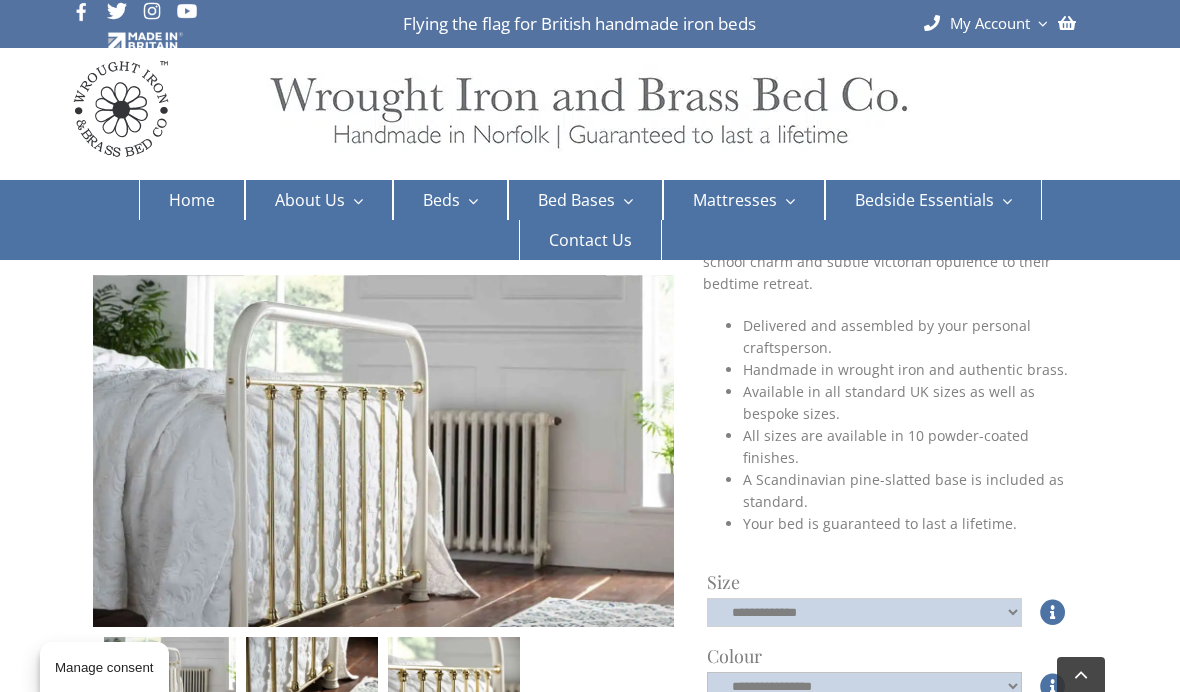 select on "*****" 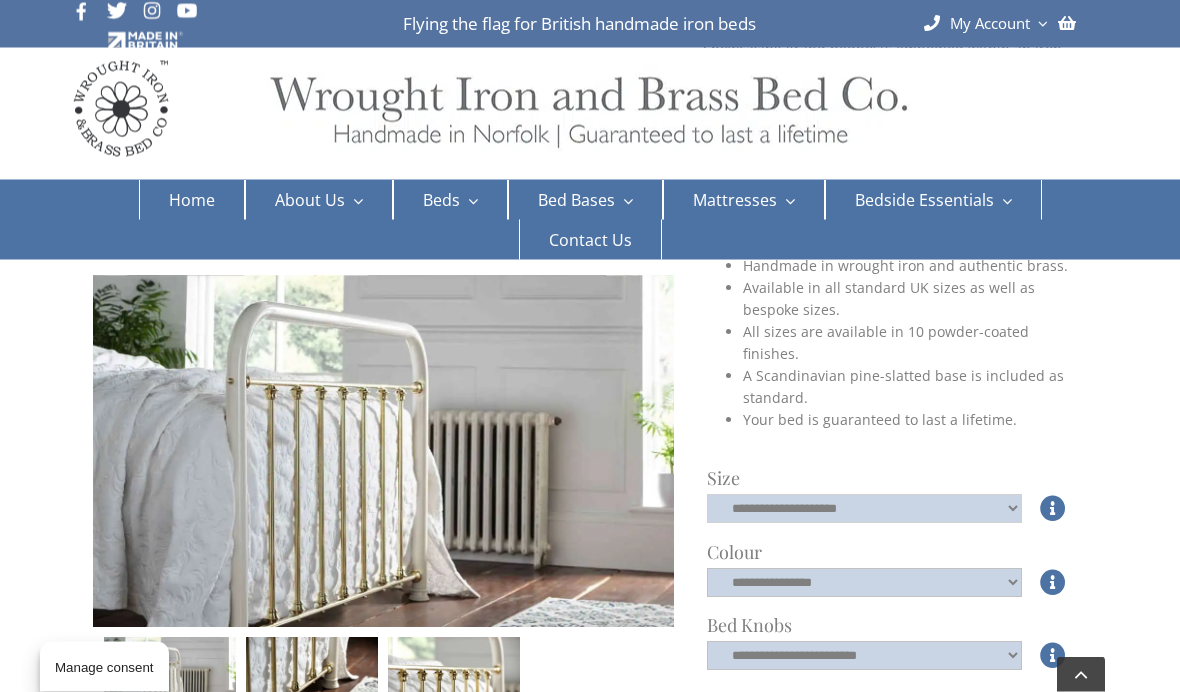 scroll, scrollTop: 536, scrollLeft: 0, axis: vertical 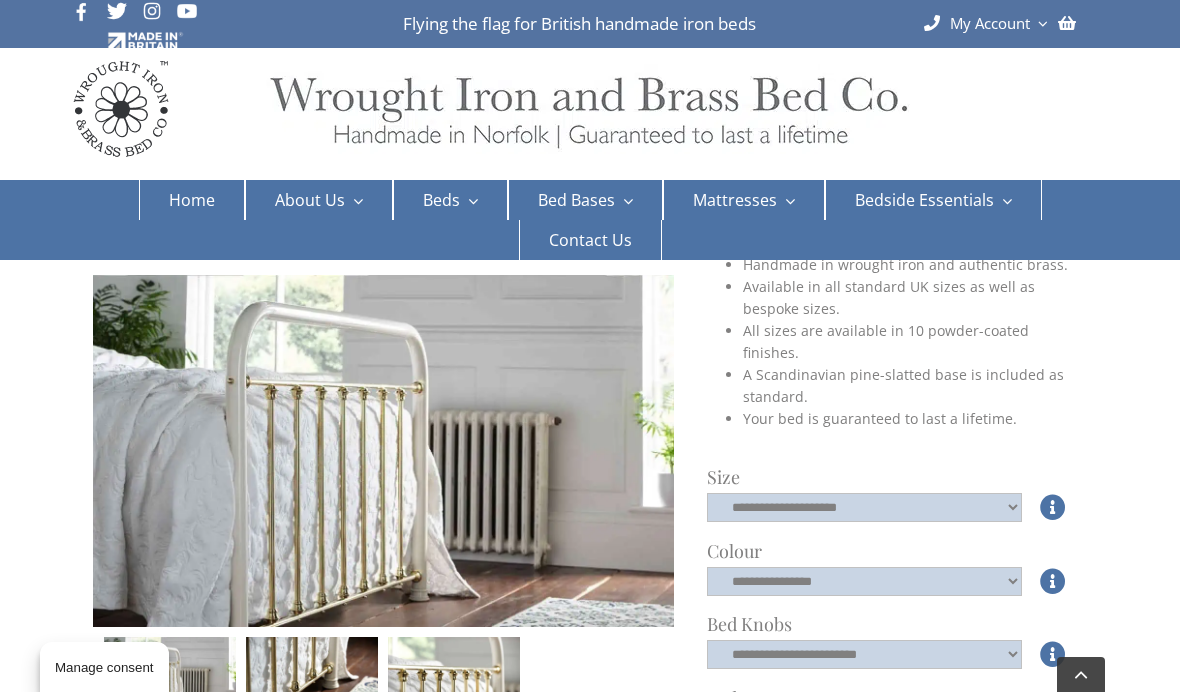 click at bounding box center (1053, 581) 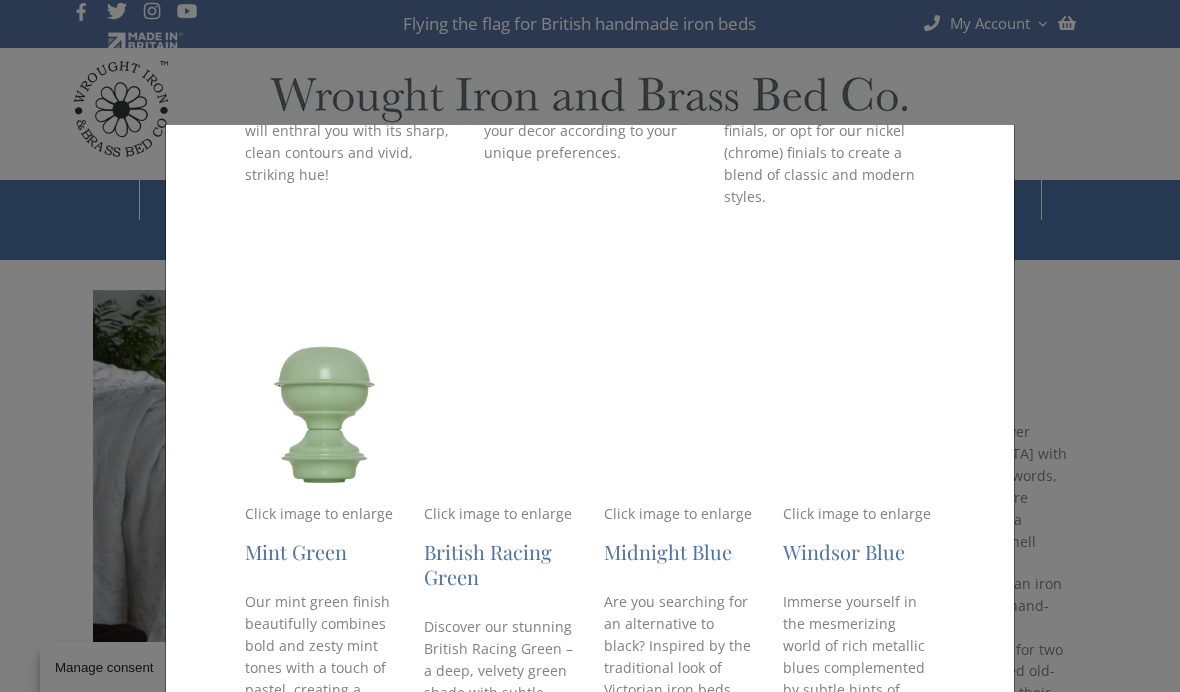 scroll, scrollTop: 1347, scrollLeft: 0, axis: vertical 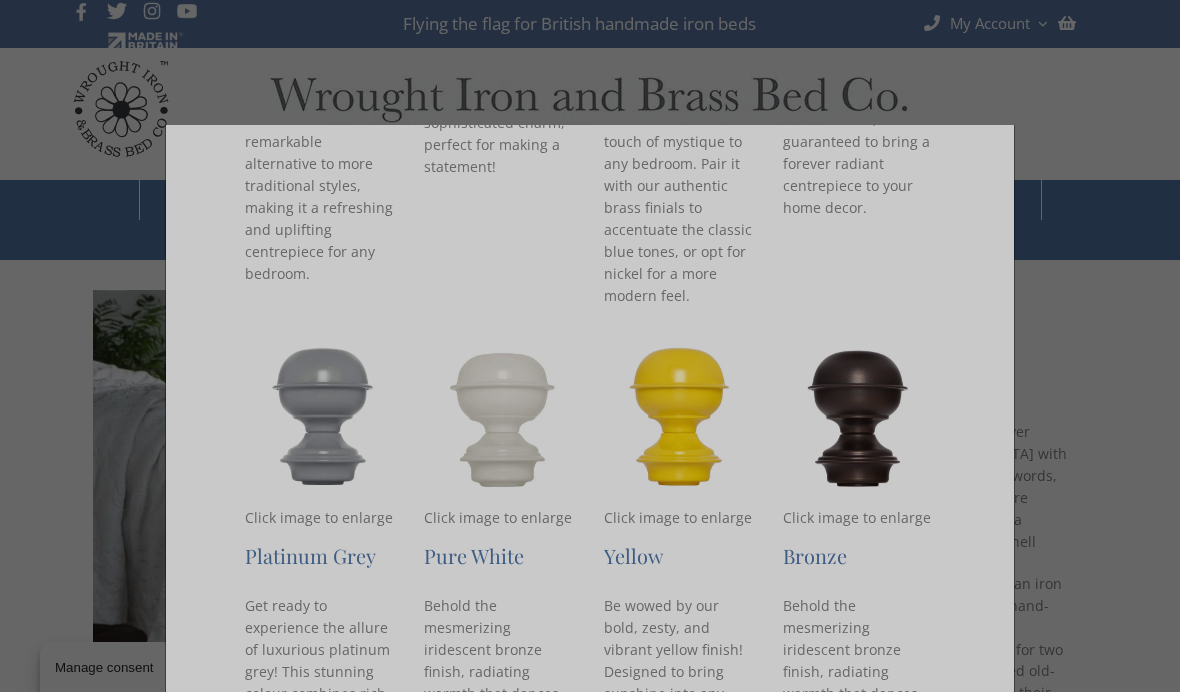 click at bounding box center (590, 346) 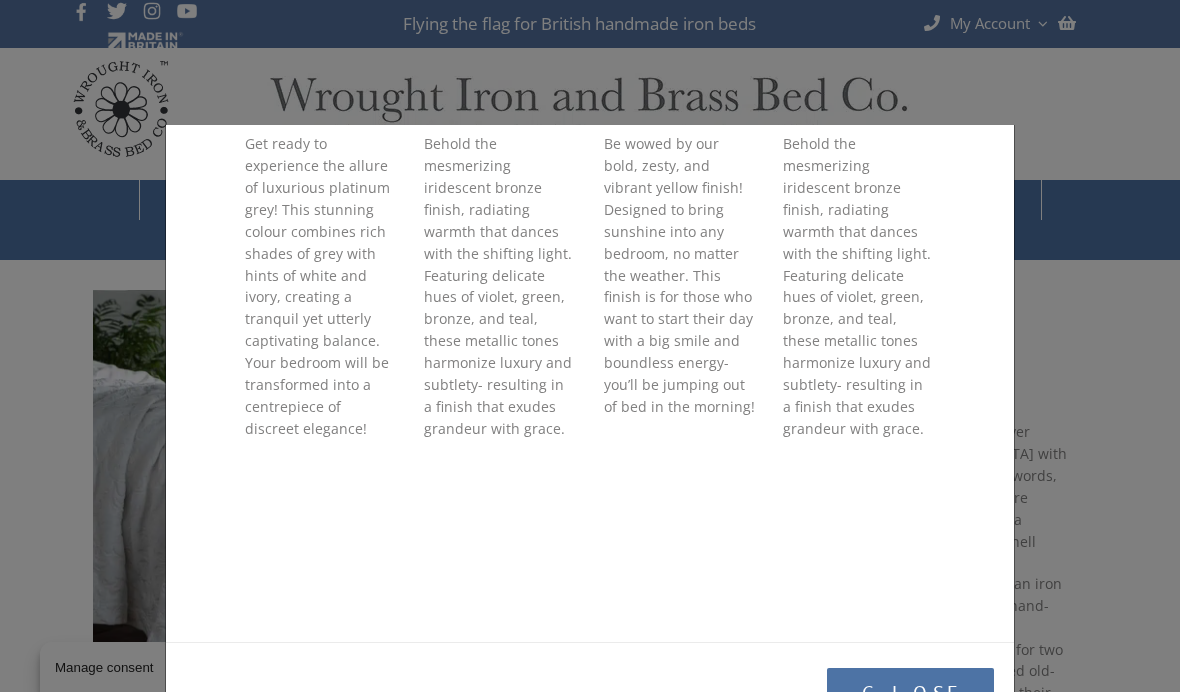 scroll, scrollTop: 2572, scrollLeft: 0, axis: vertical 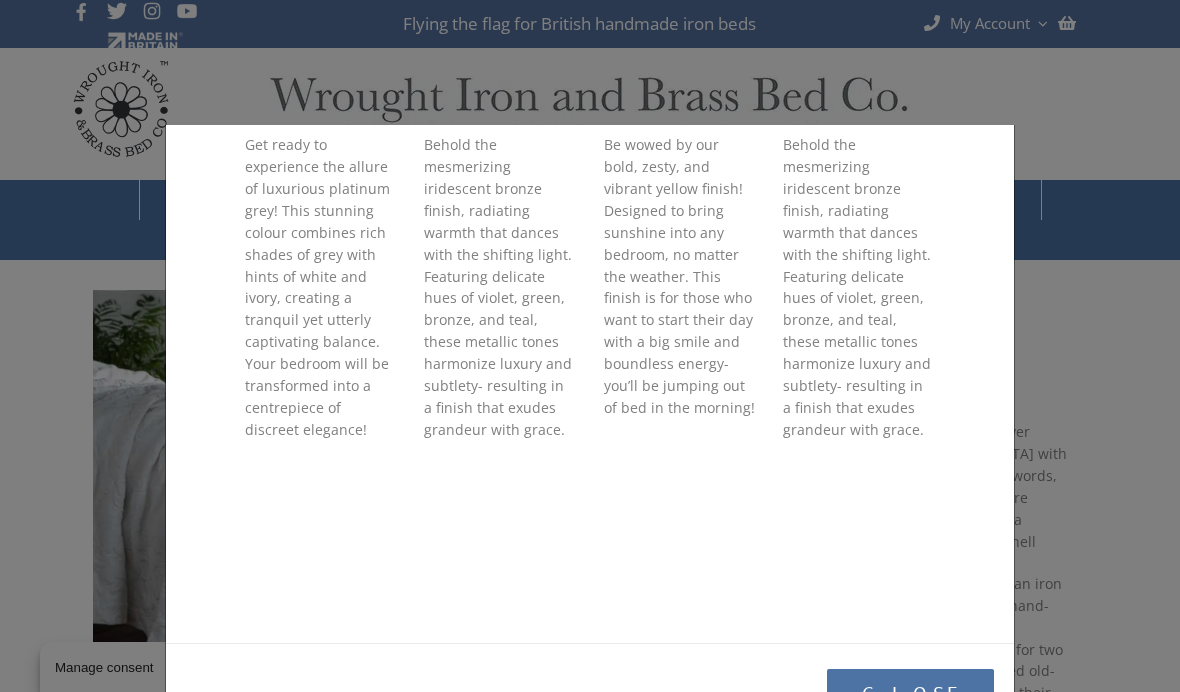 click on "Close" at bounding box center (910, 694) 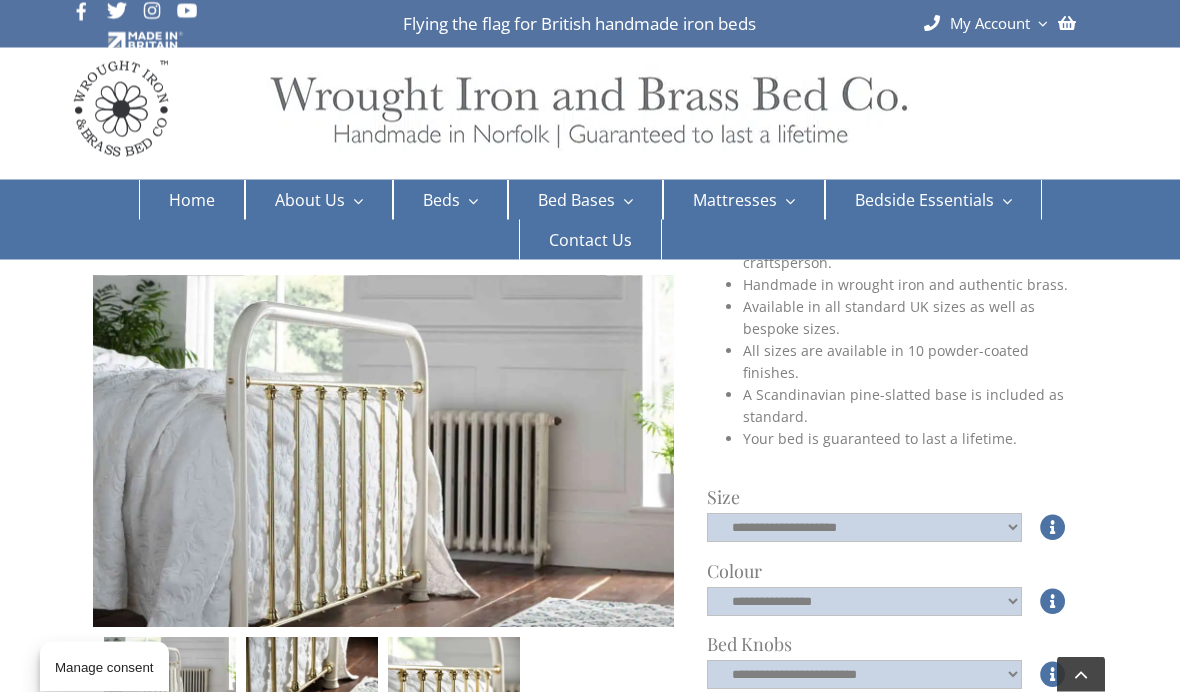 scroll, scrollTop: 525, scrollLeft: 0, axis: vertical 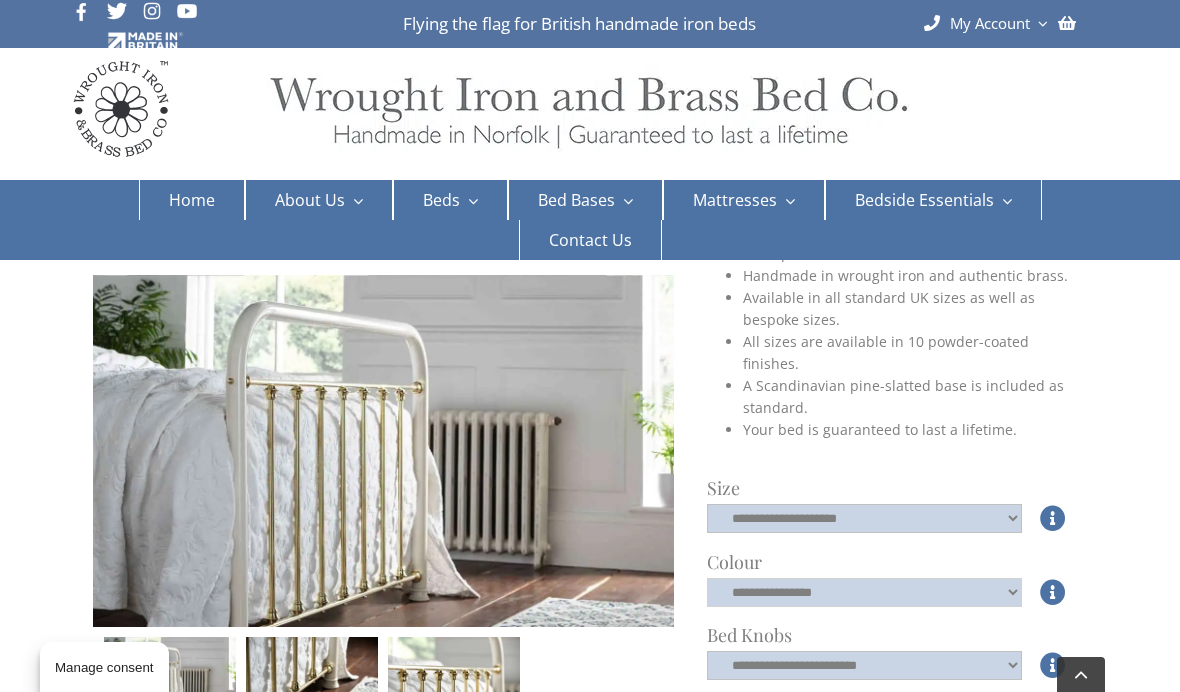 click on "**********" 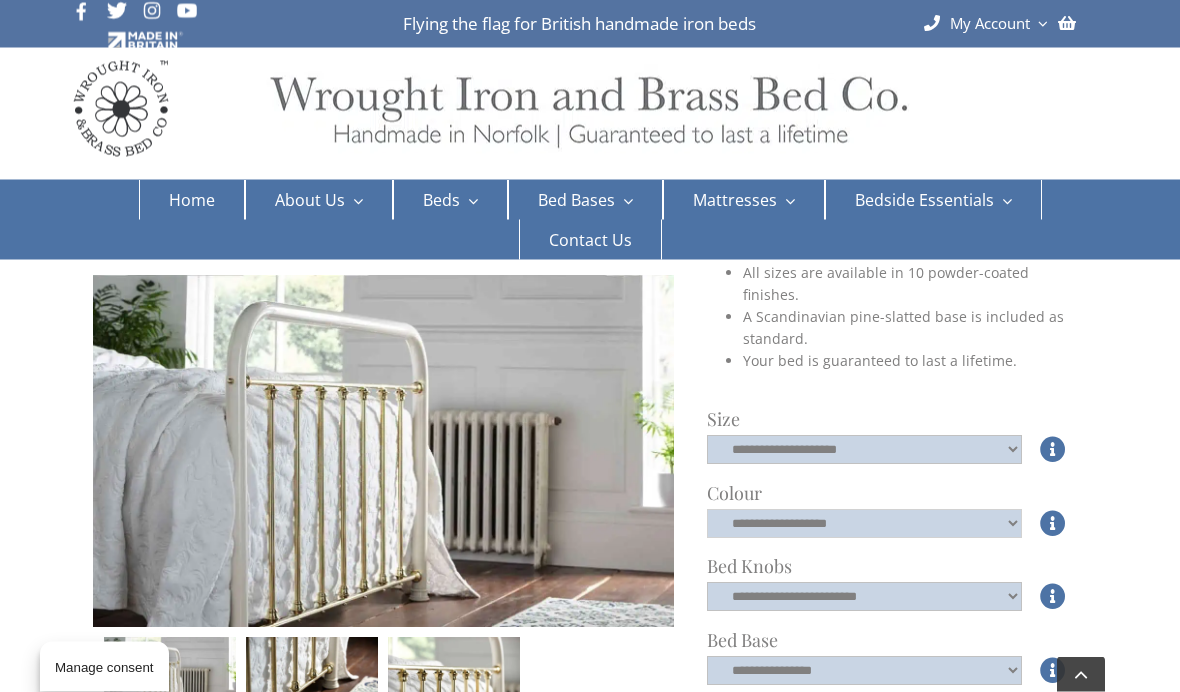 scroll, scrollTop: 595, scrollLeft: 0, axis: vertical 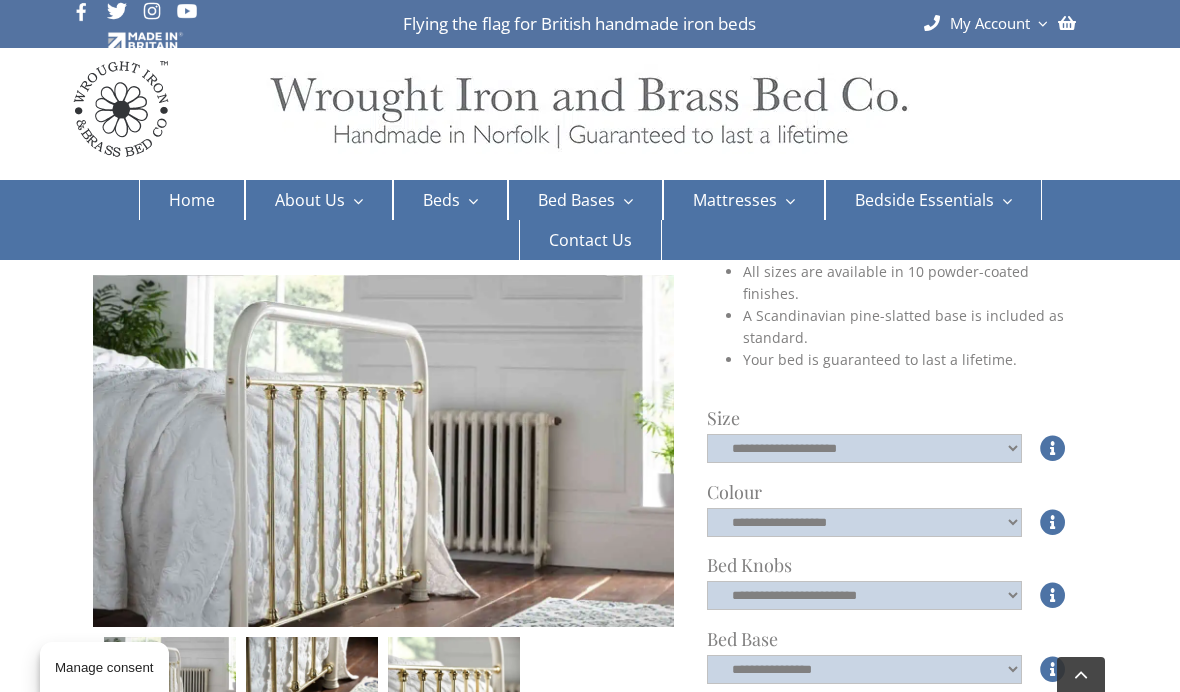 click at bounding box center (1053, 595) 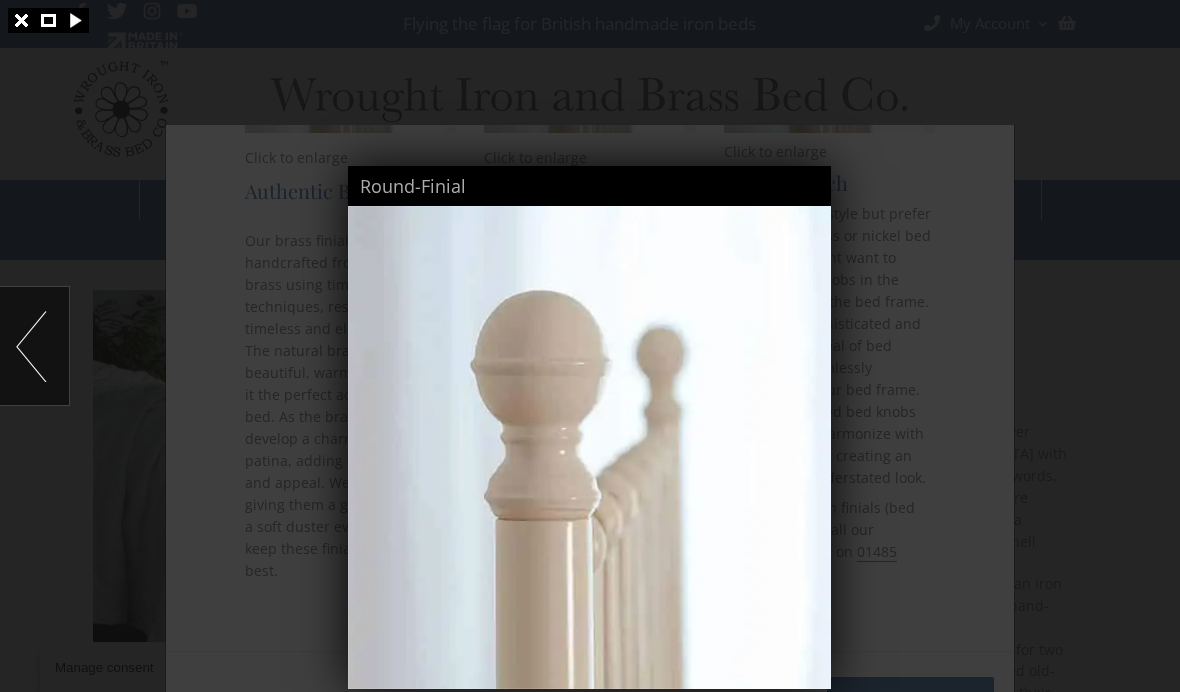 scroll, scrollTop: 542, scrollLeft: 0, axis: vertical 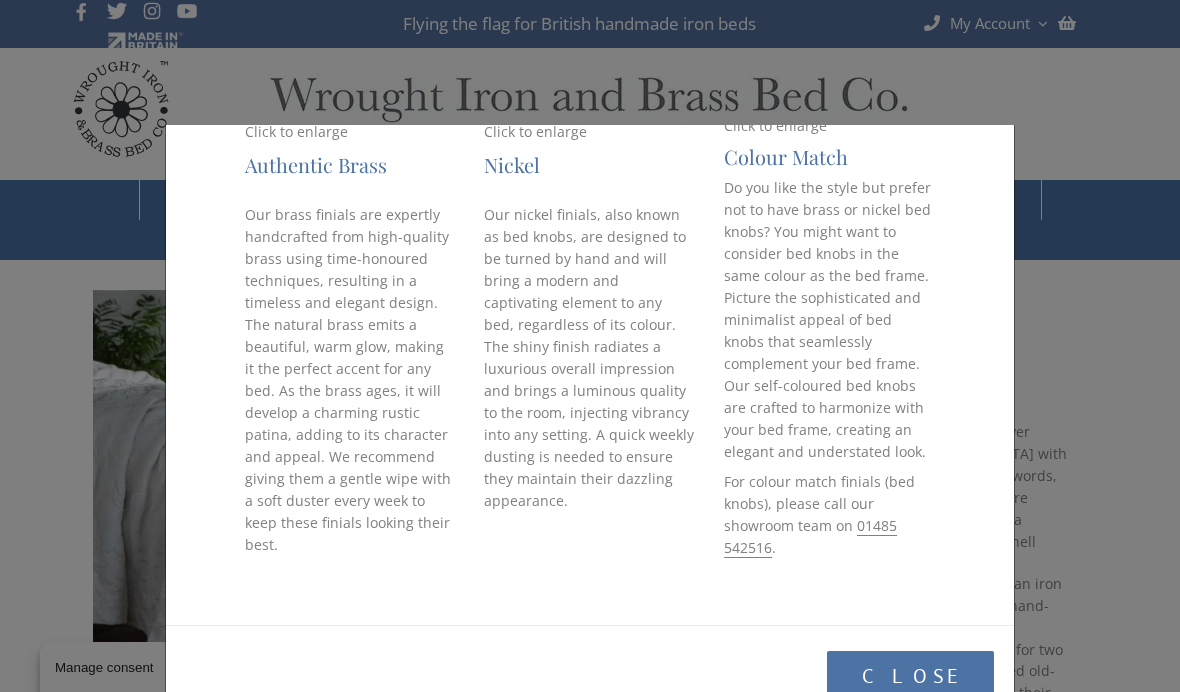 click on "×
Finials
The finishing touch
Create a truly unique and custom look for your handcrafted bed by choosing from our exquisite selection of finials, also known as bed knobs. Whether you’re aiming for a cosy, nostalgic feel with brass or a sleek and stylish look with nickel, our finials will provide the perfect finishing touch to complement your wrought iron or brass bed.
Click to enlarge
Authentic Brass
Our brass finials are expertly handcrafted from high-quality brass using time-honoured techniques, resulting in a timeless and elegant design. The natural brass emits a beautiful, warm glow, making it the perfect accent for any bed. As the brass ages, it will develop a charming rustic patina, adding to its character and appeal. We recommend giving them a gentle wipe with a soft duster every week to keep these finials looking their best.
Click to enlarge
Nickel
Click to enlarge" at bounding box center [590, 346] 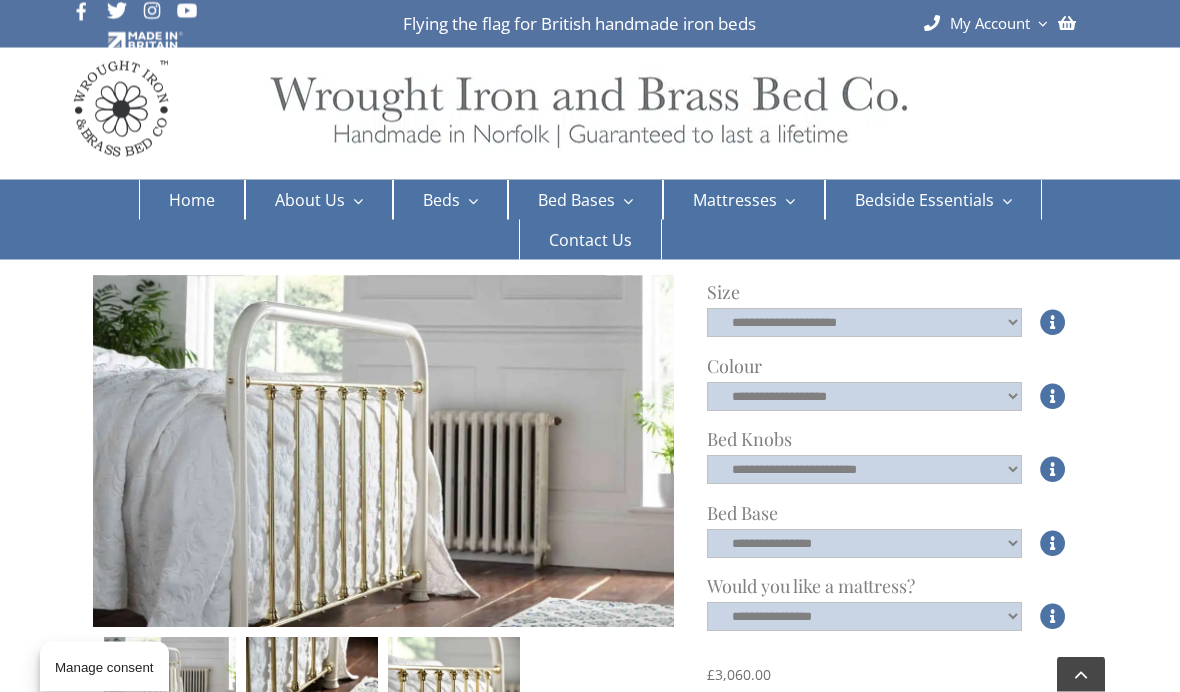 scroll, scrollTop: 721, scrollLeft: 0, axis: vertical 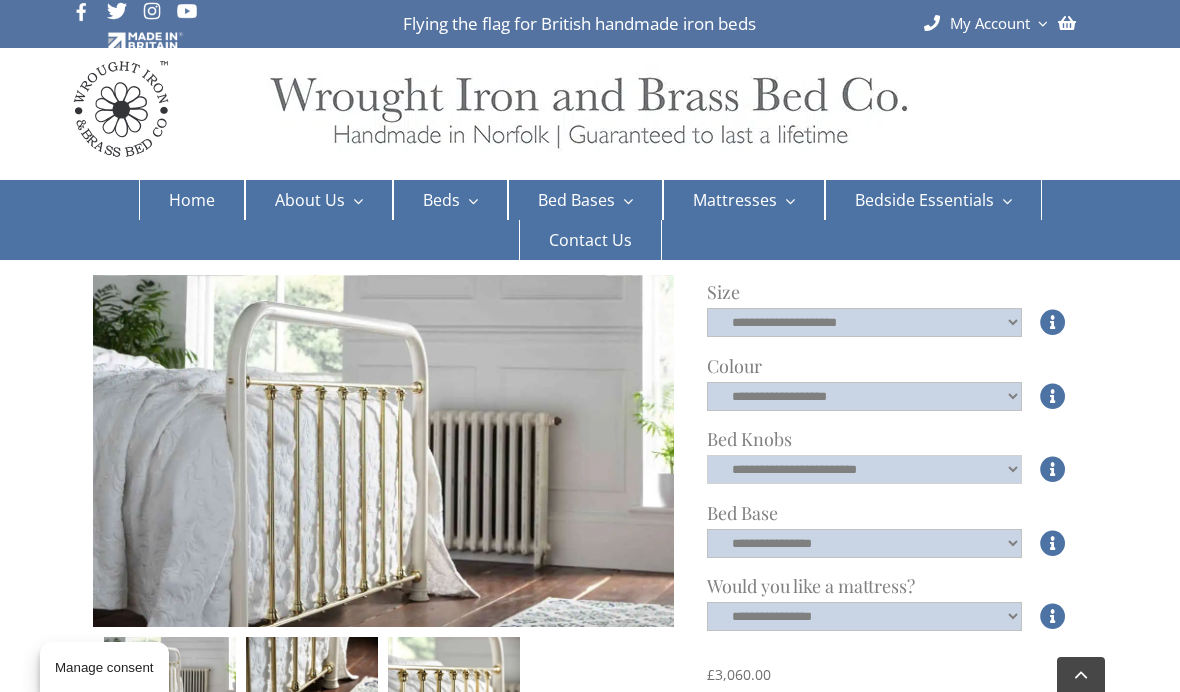 click on "**********" 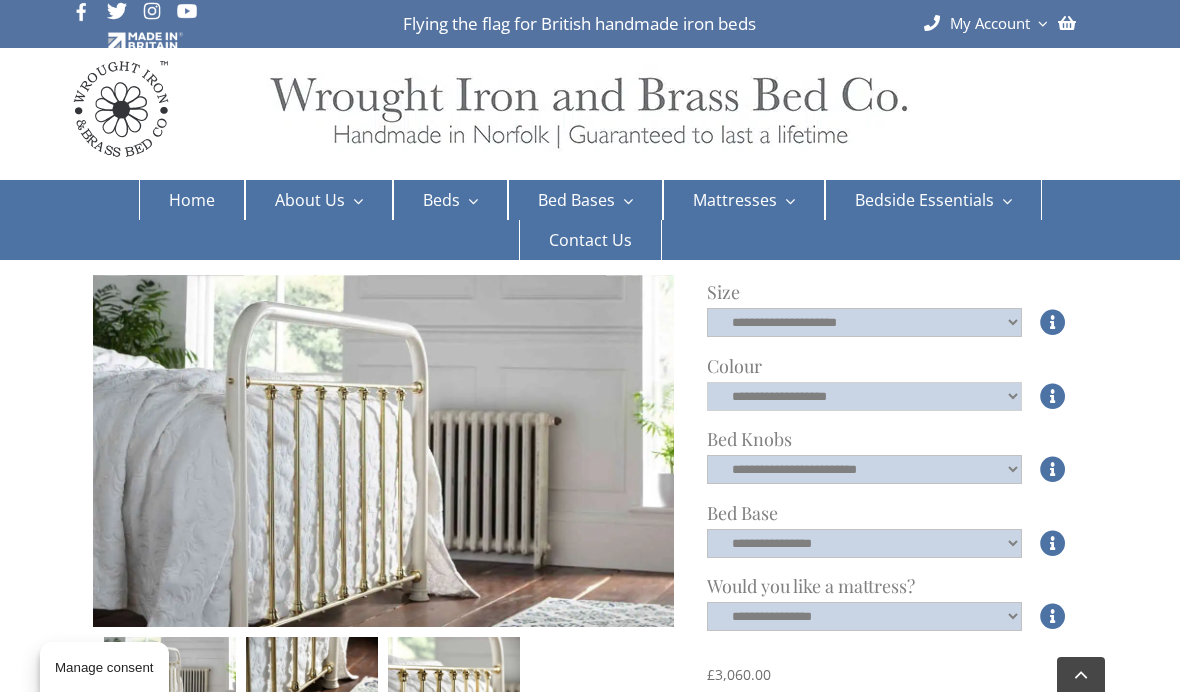 click on "**********" 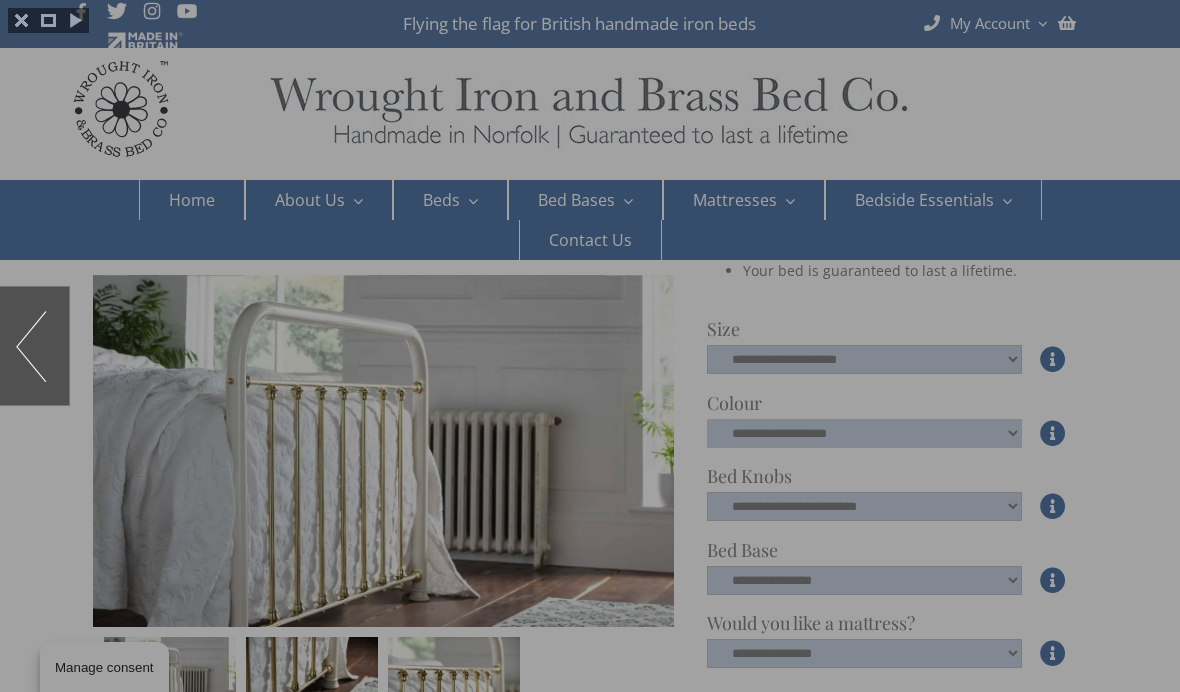 scroll, scrollTop: 0, scrollLeft: 0, axis: both 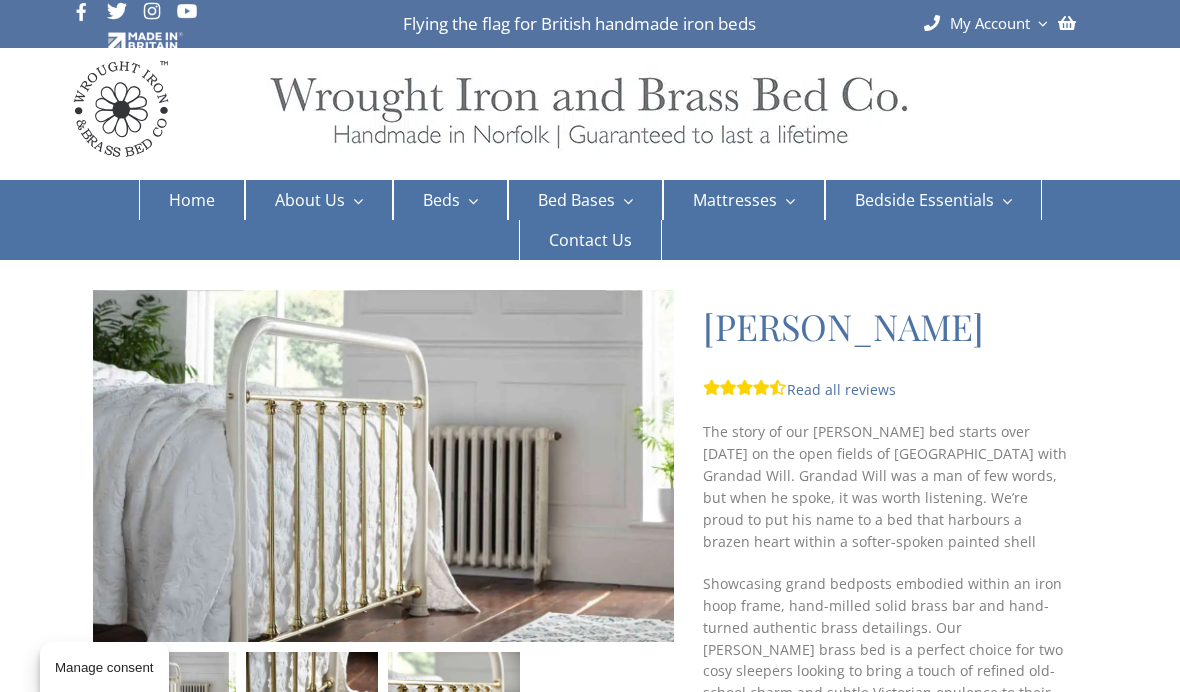 click on "Iron Beds" at bounding box center [449, 275] 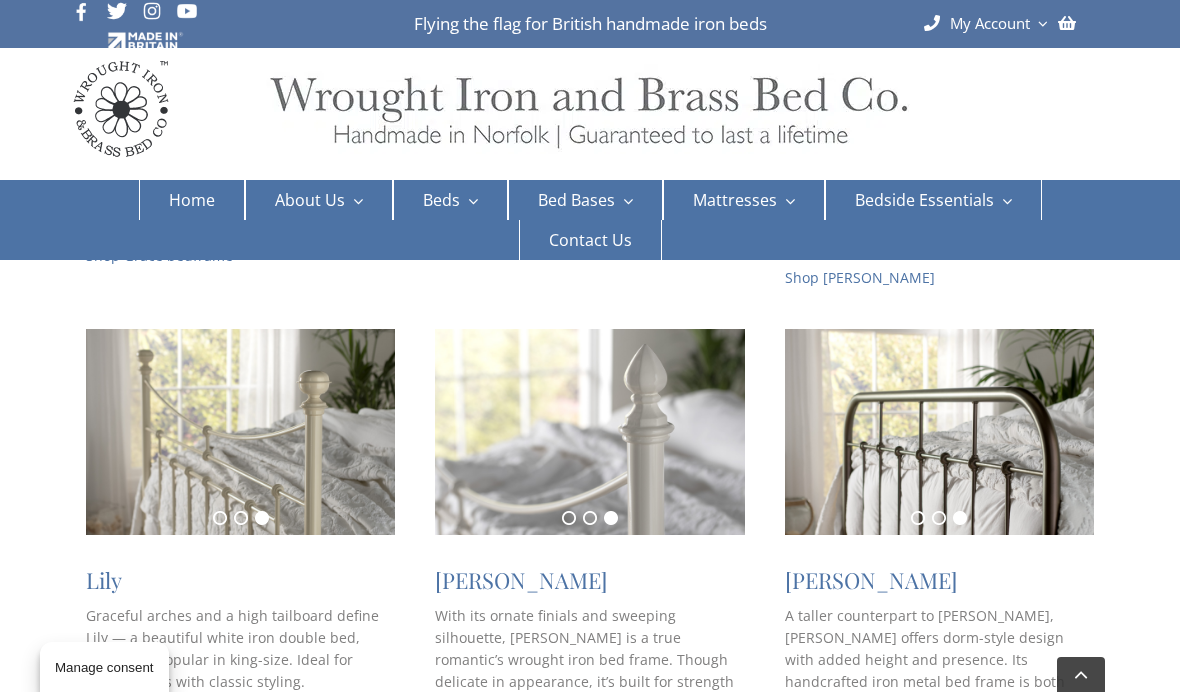 scroll, scrollTop: 1352, scrollLeft: 0, axis: vertical 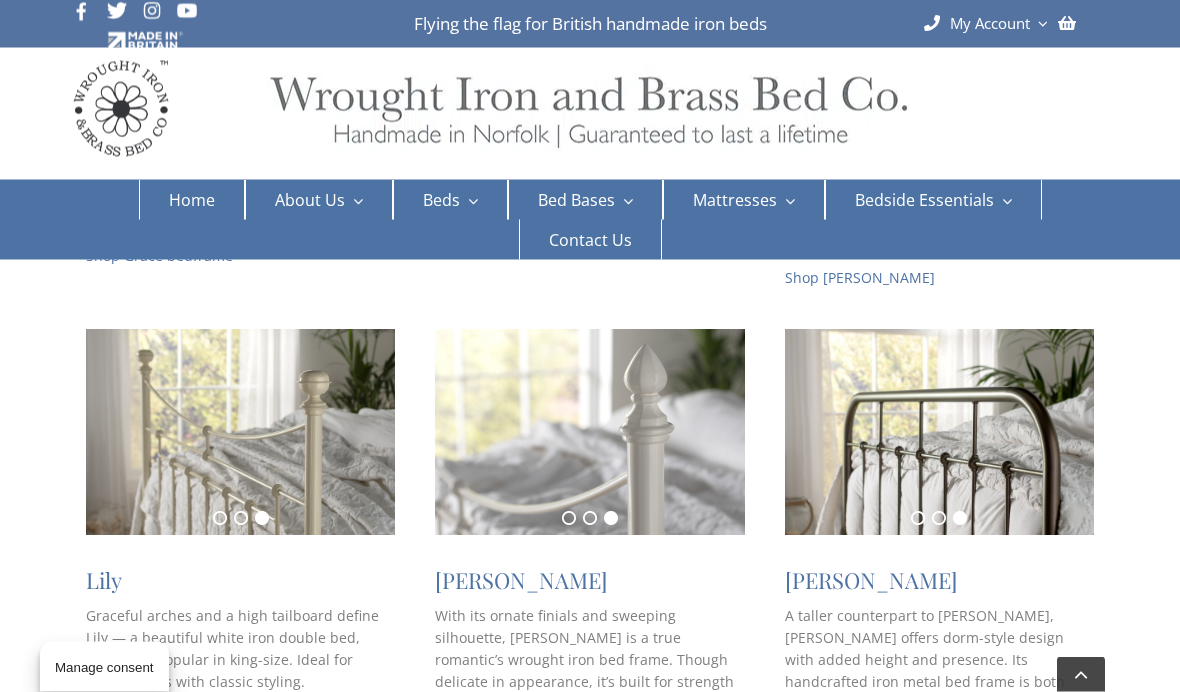 click on "[PERSON_NAME]" at bounding box center [871, 581] 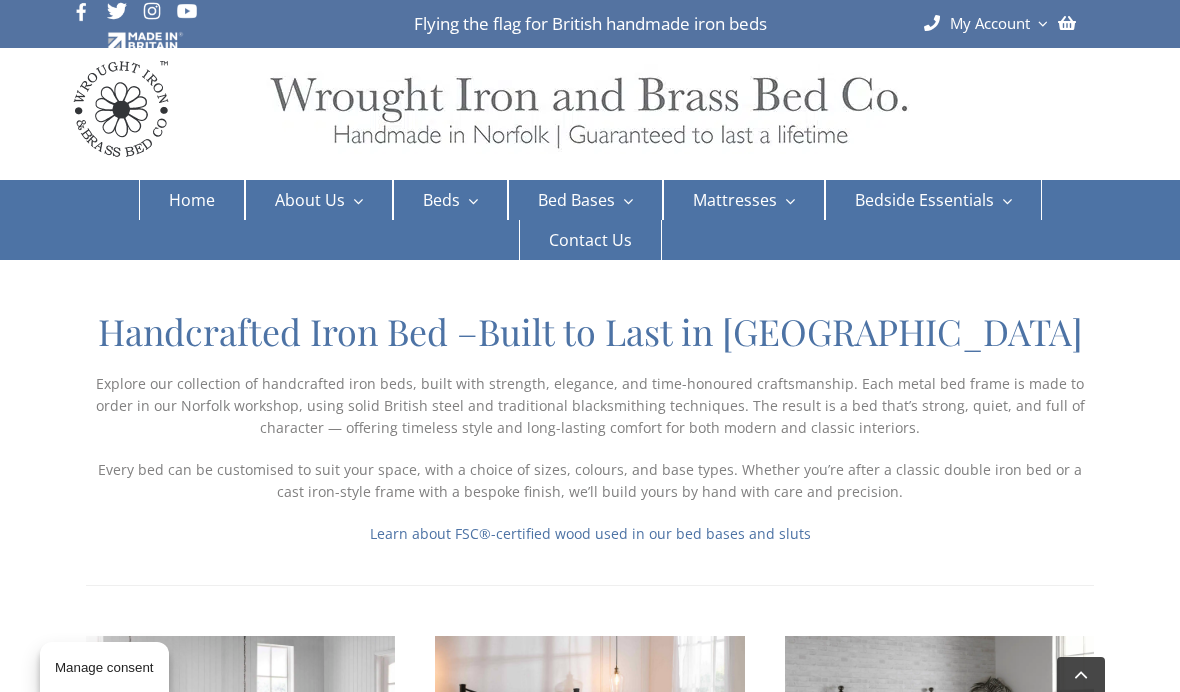 scroll, scrollTop: 1353, scrollLeft: 0, axis: vertical 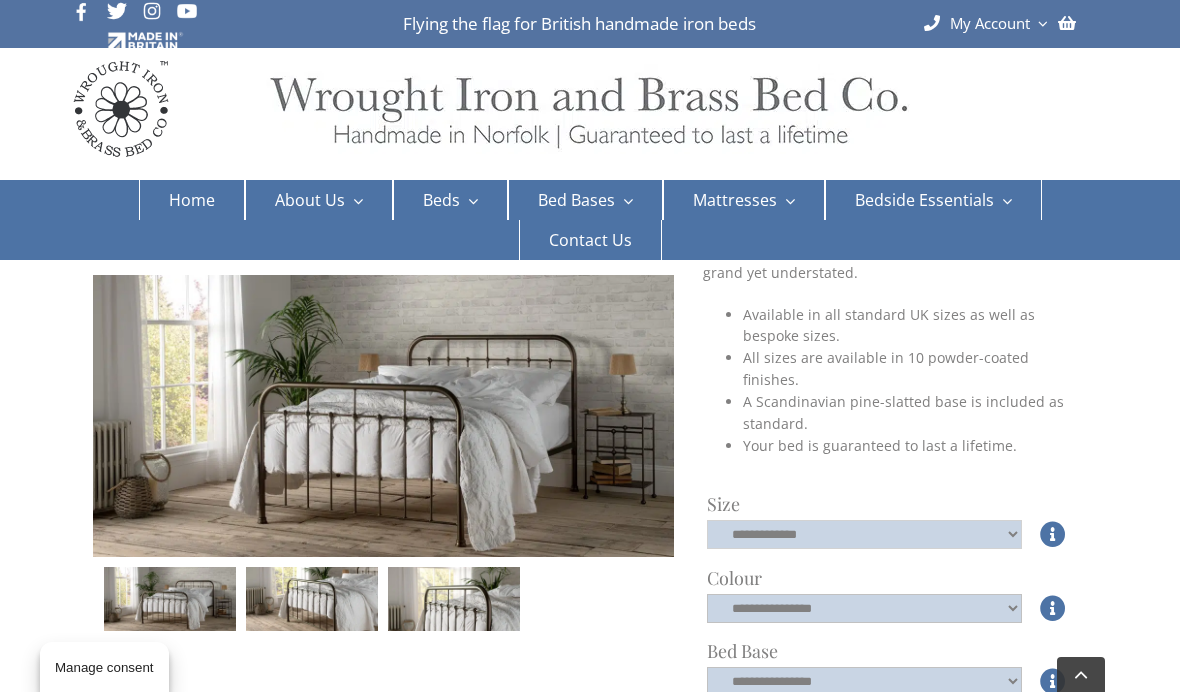 click on "**********" 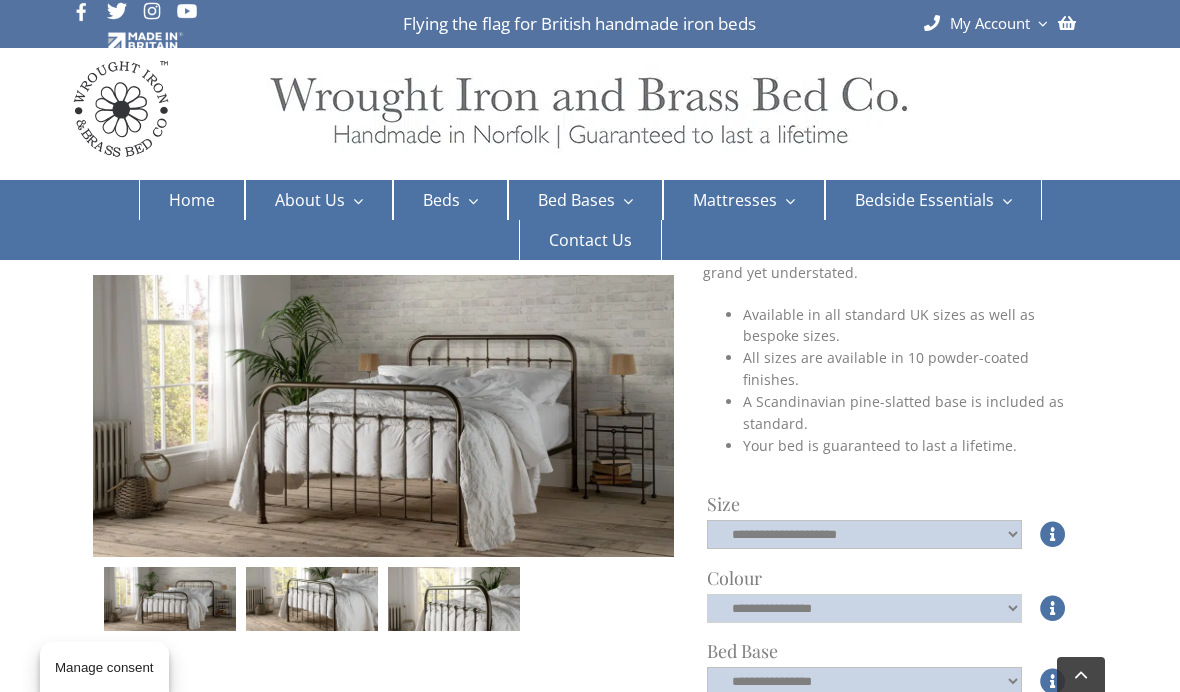 click on "**********" 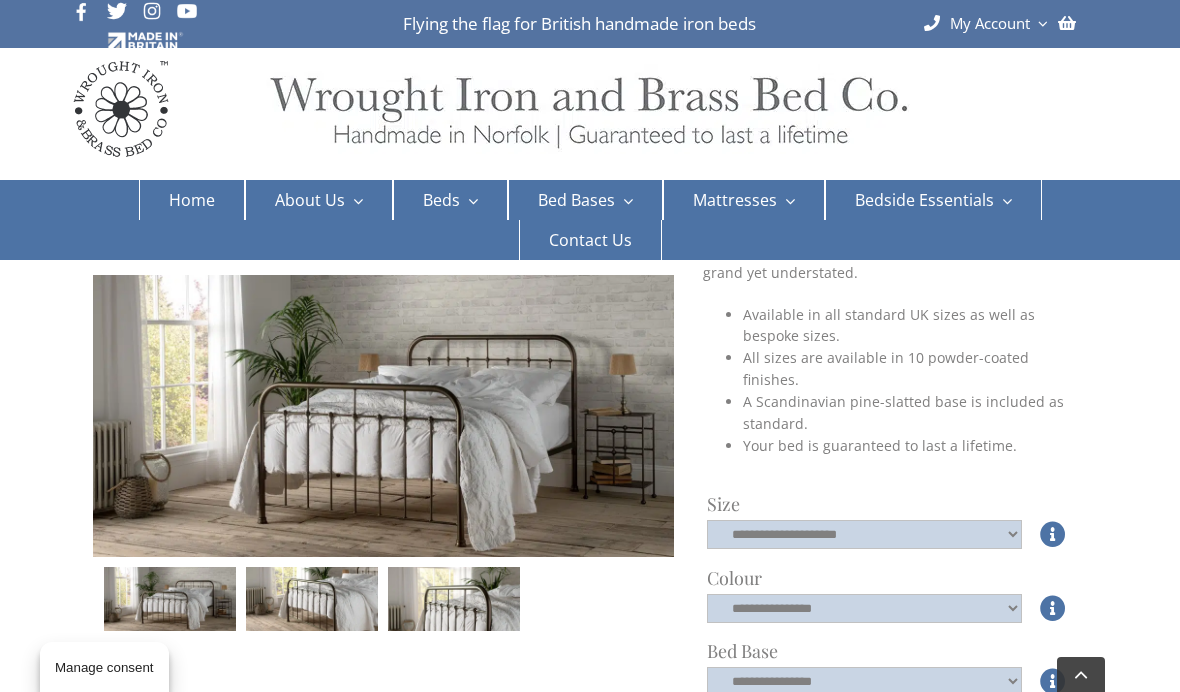 click at bounding box center [1053, 608] 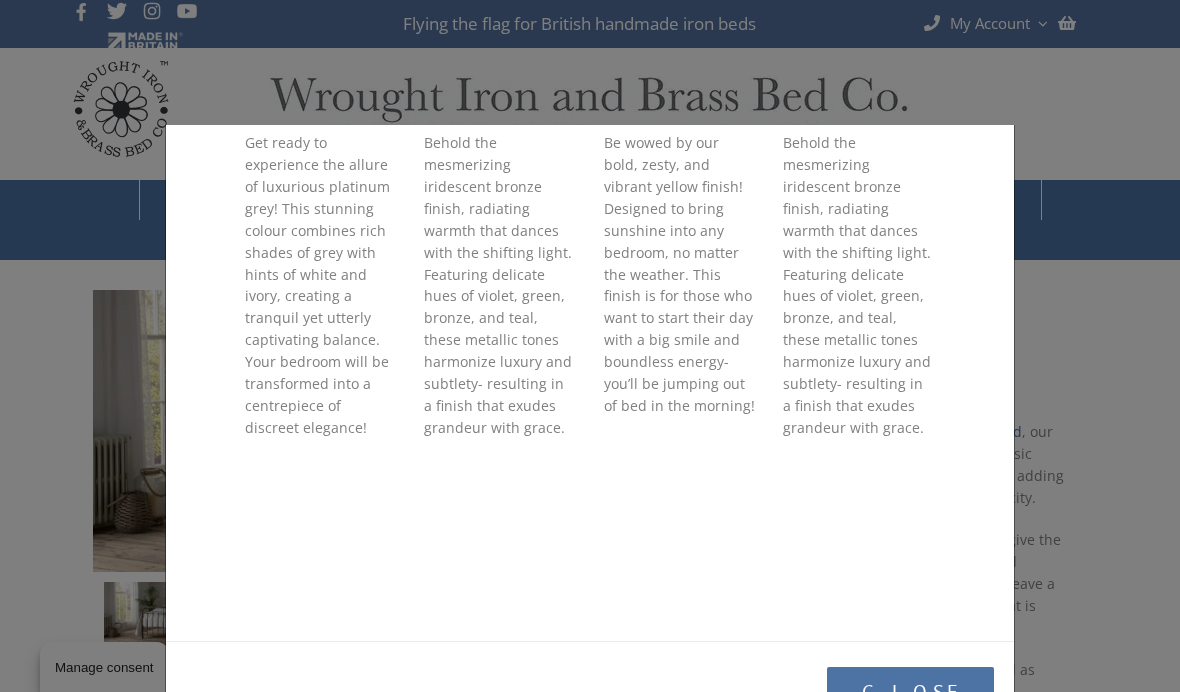 scroll, scrollTop: 2572, scrollLeft: 0, axis: vertical 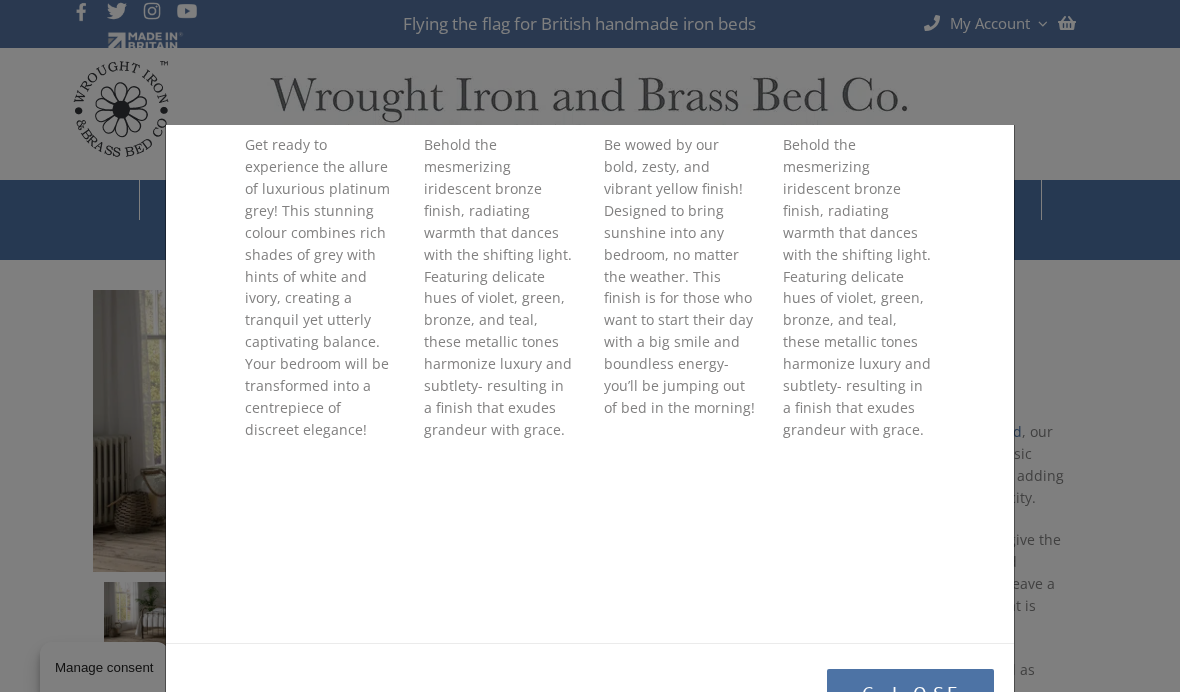 click on "×
Colours
Make a statement
Individually crafted to your specifications, our wrought iron and brass beds are more than just furniture- they reflect your unique home aesthetic. Whether you prefer the timeless and elegant allure of a classic black iron bed or the vibrant and refreshing appeal of mint green, our extensive range of colours allows you to create the bed you’ve always envisioned with a personal touch that’s all your own.
Looking for a sample to help with your decision? Made from iron and powder coated to offer a true reflection of the colour you desire and priced at £10 each. Contact our showroom team at   01485 542516  to order one of our lovely colour samples!
Click image to enlarge
Ivory
Click image to enlarge
Cream
Click image to enlarge
Black
Click image to enlarge
Mint Green
Click image to enlarge
British Racing Green" at bounding box center [590, 346] 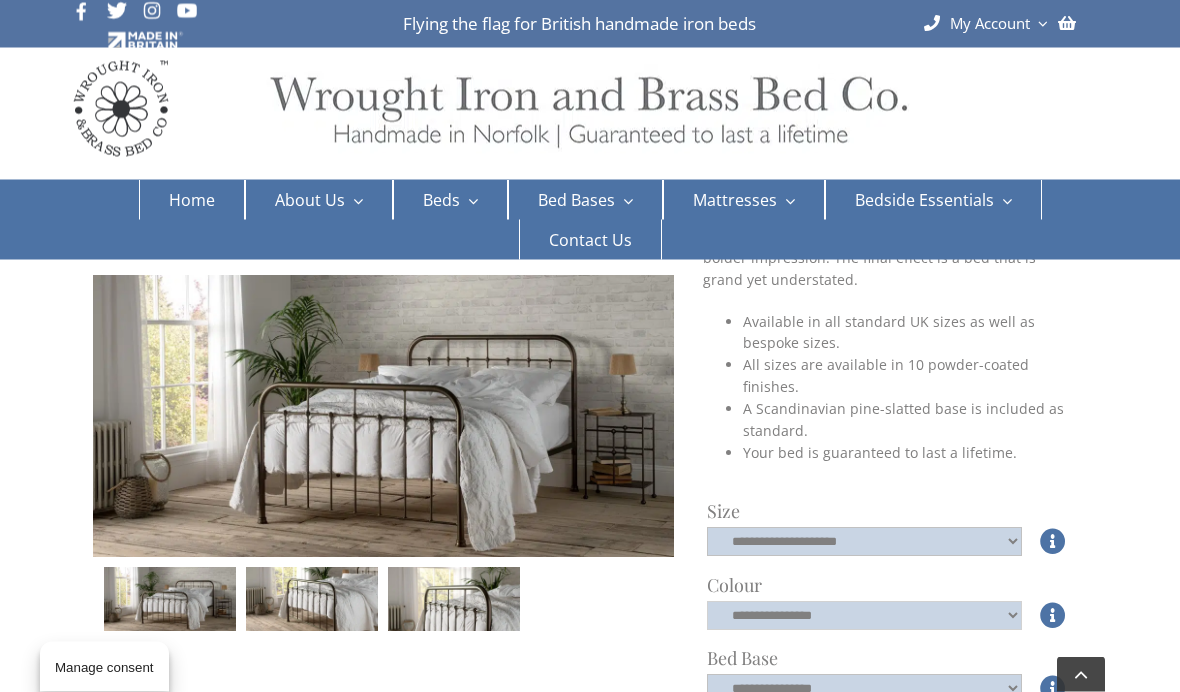 click on "**********" 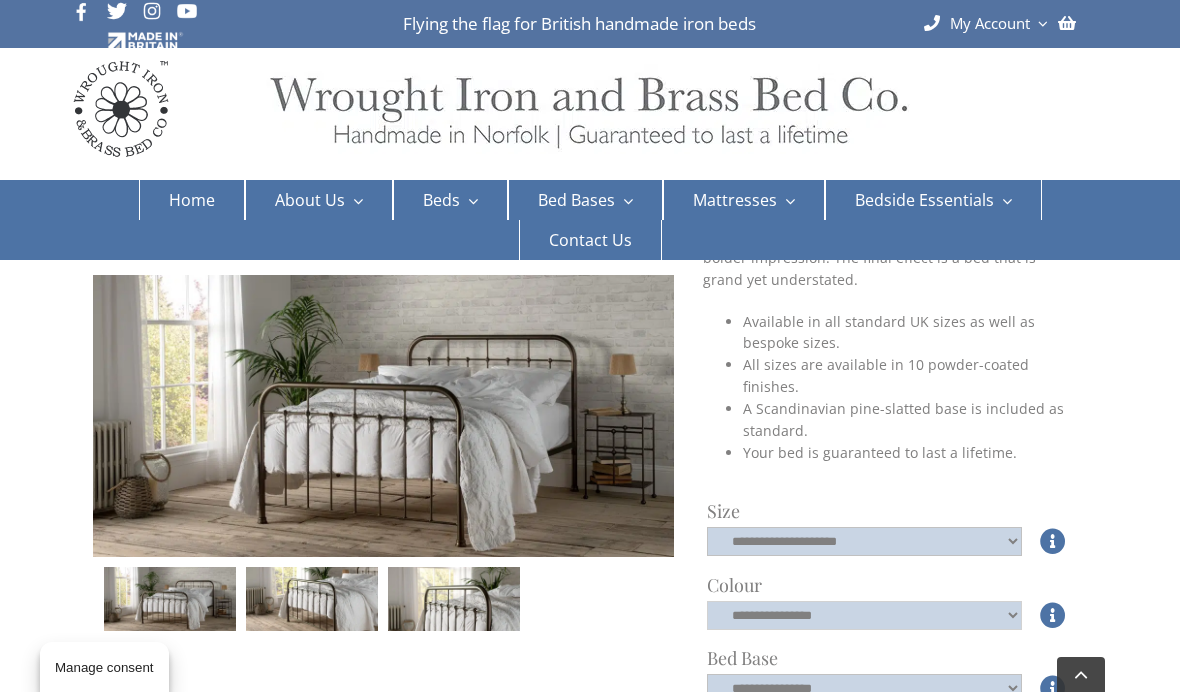 select on "*****" 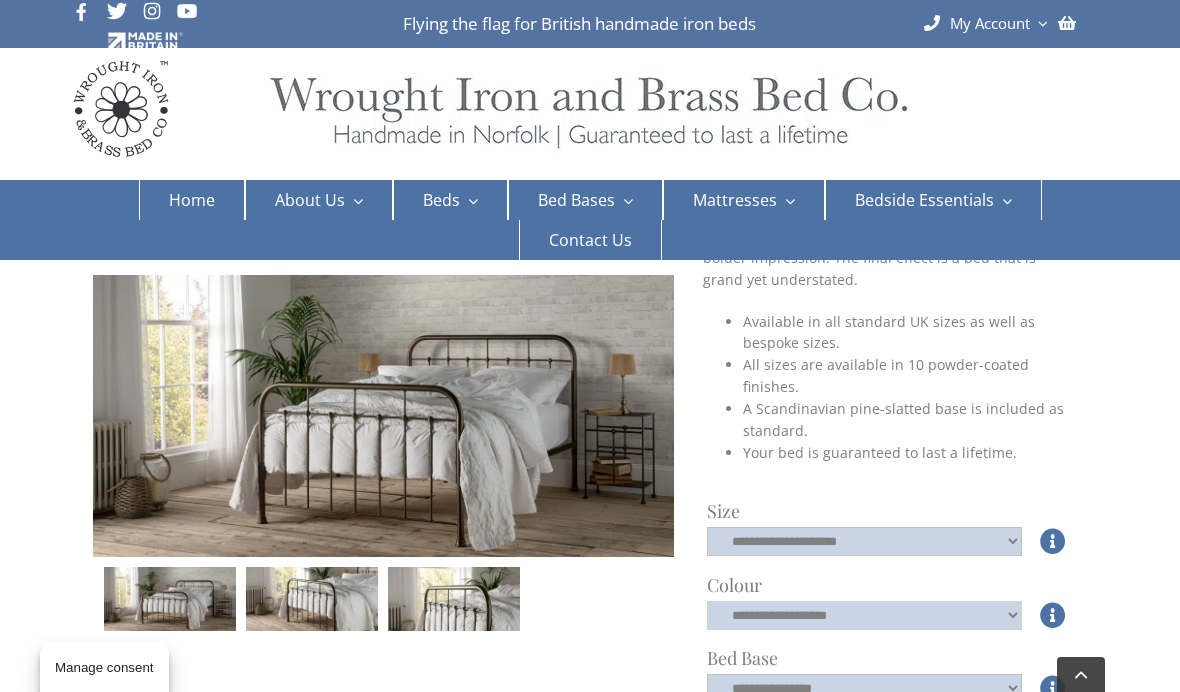 click on "**********" 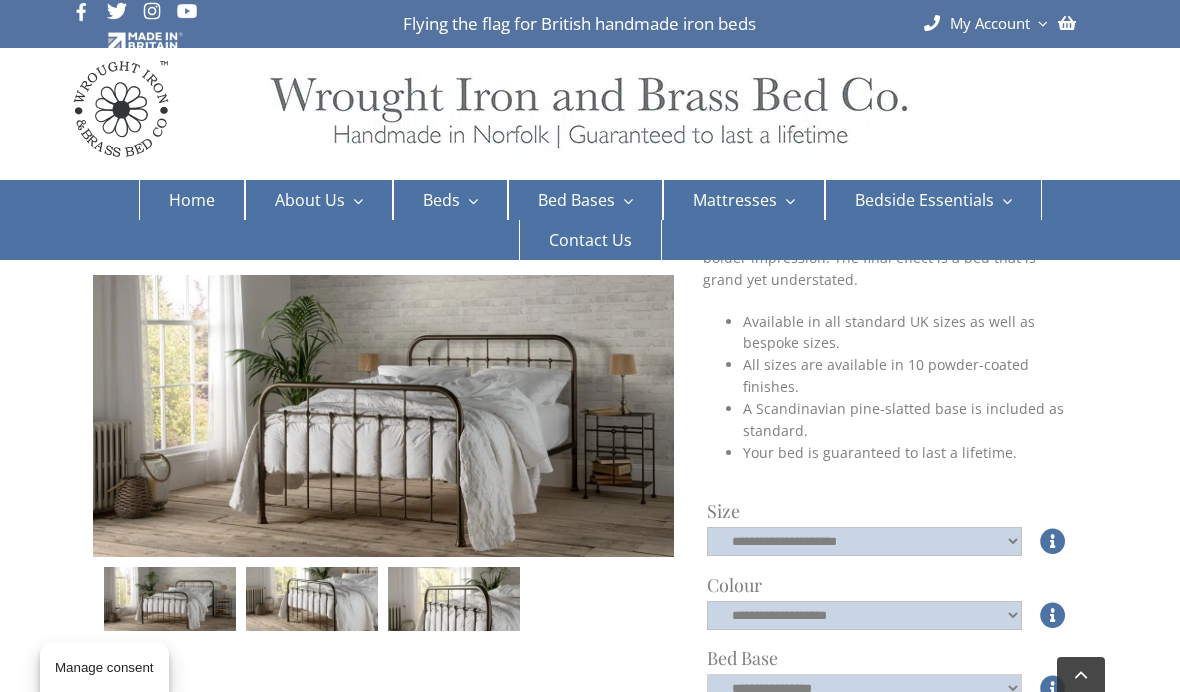 click on "**********" 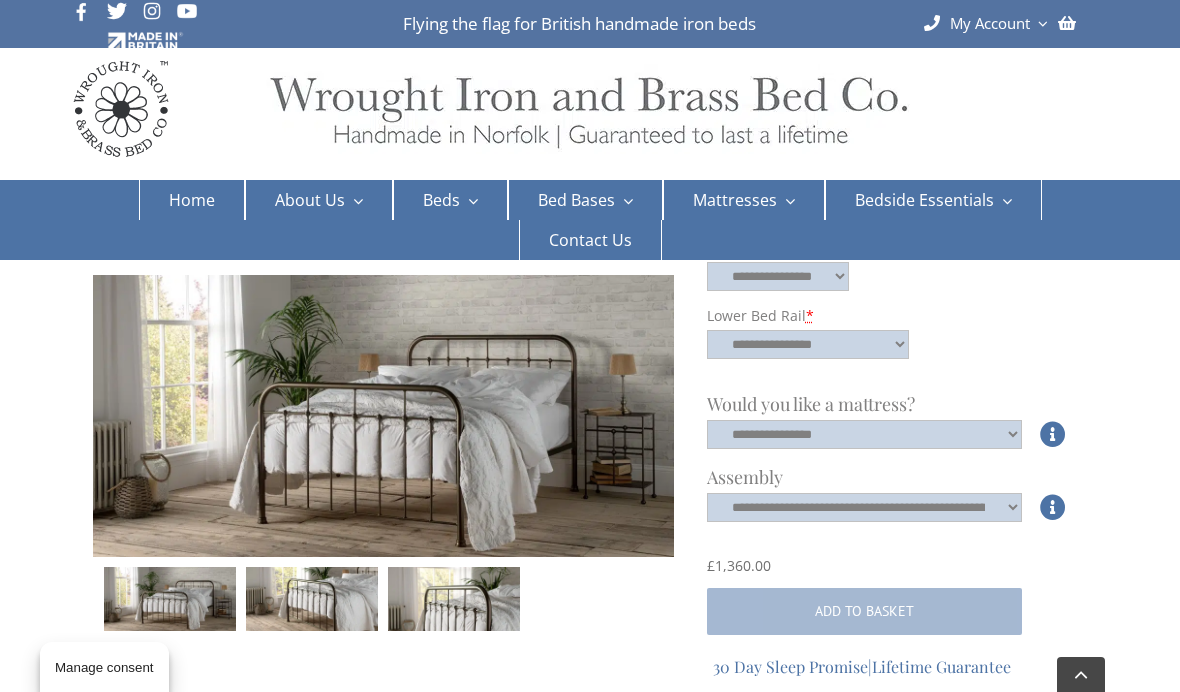 scroll, scrollTop: 822, scrollLeft: 0, axis: vertical 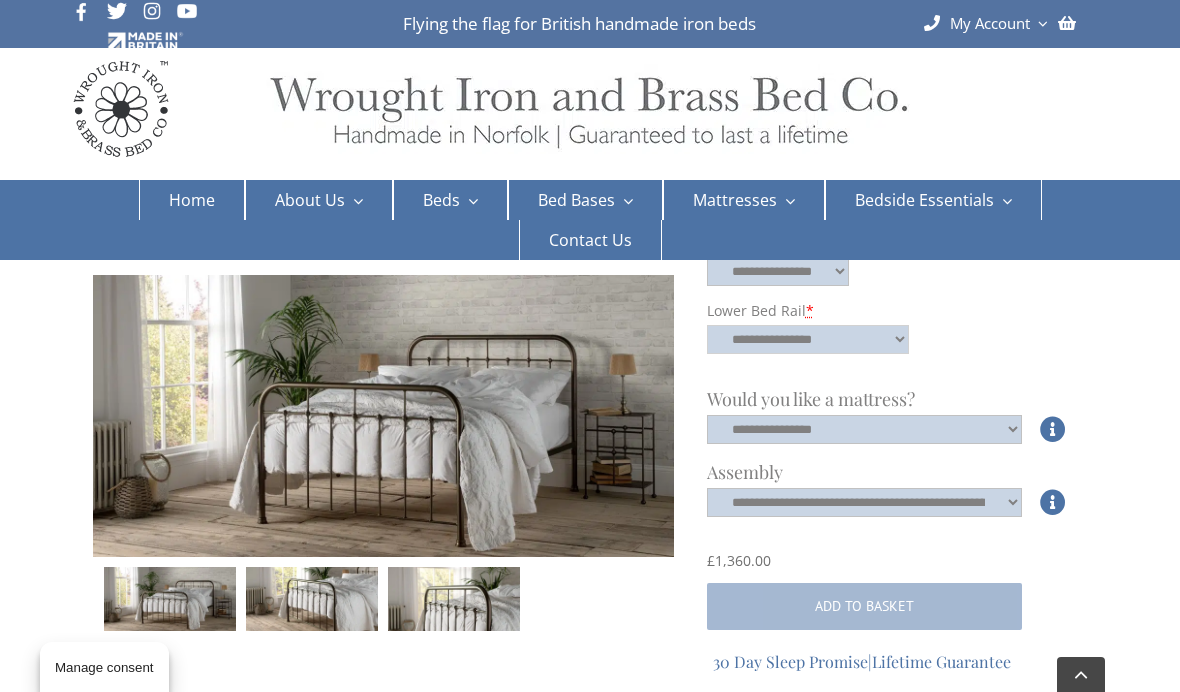 click on "**********" at bounding box center [808, 339] 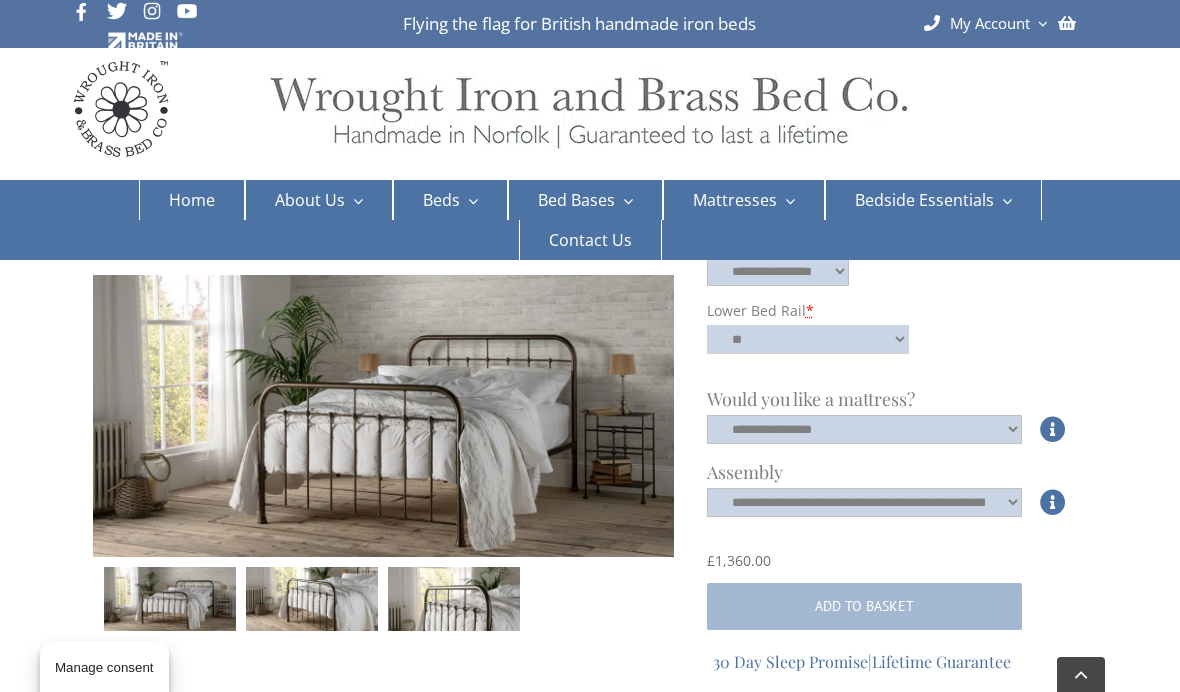 select on "**" 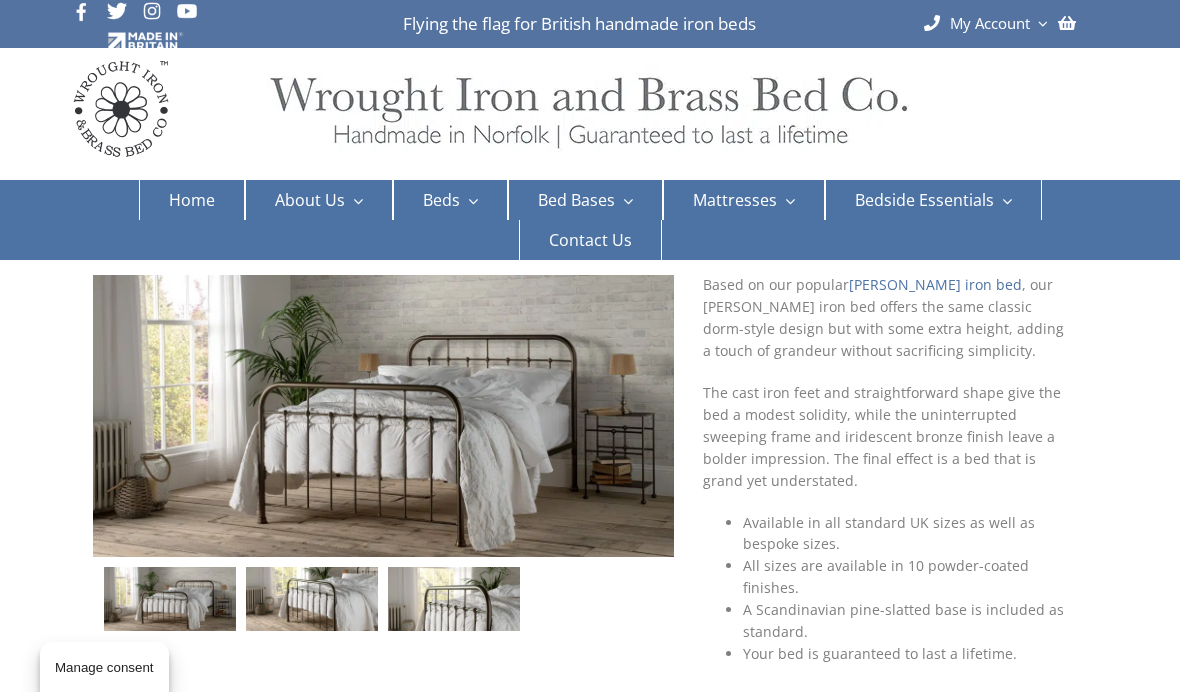 scroll, scrollTop: 127, scrollLeft: 0, axis: vertical 